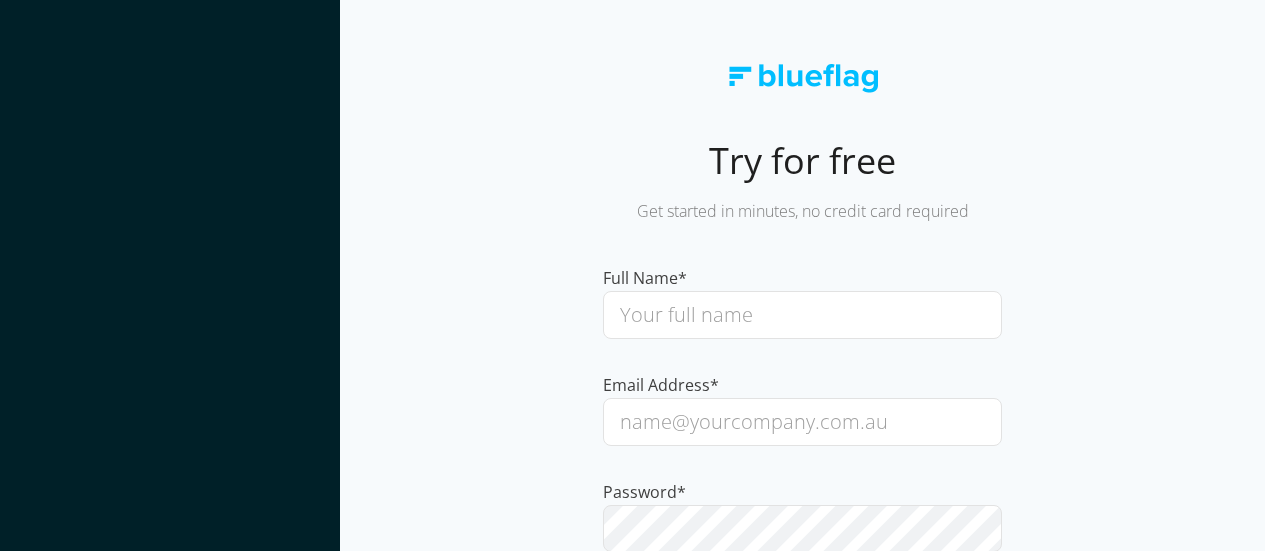 scroll, scrollTop: 0, scrollLeft: 0, axis: both 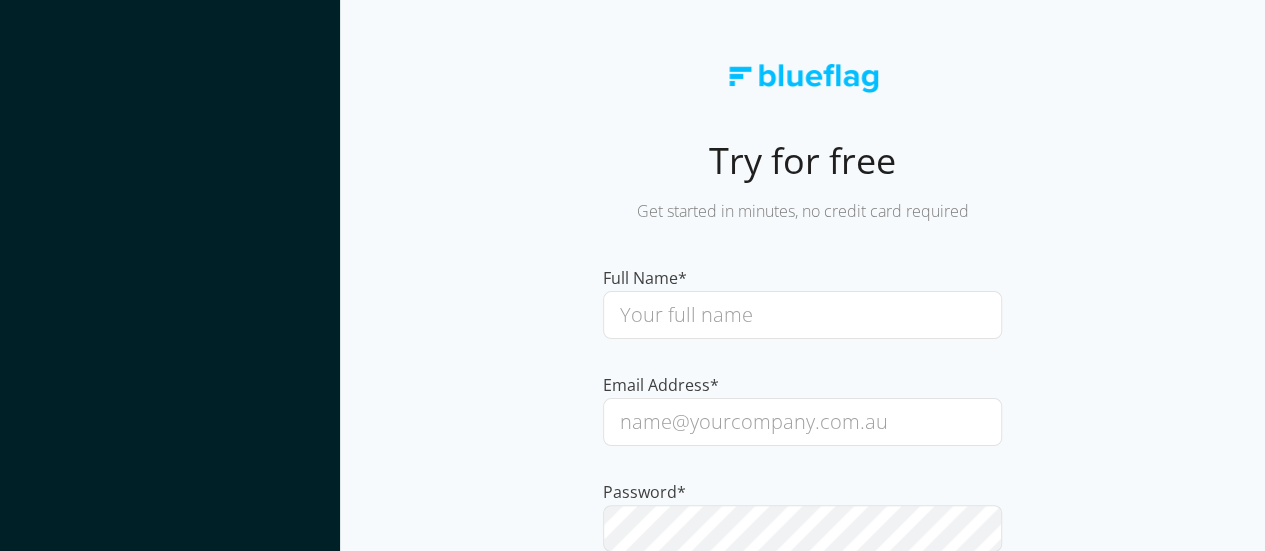 click at bounding box center (802, 315) 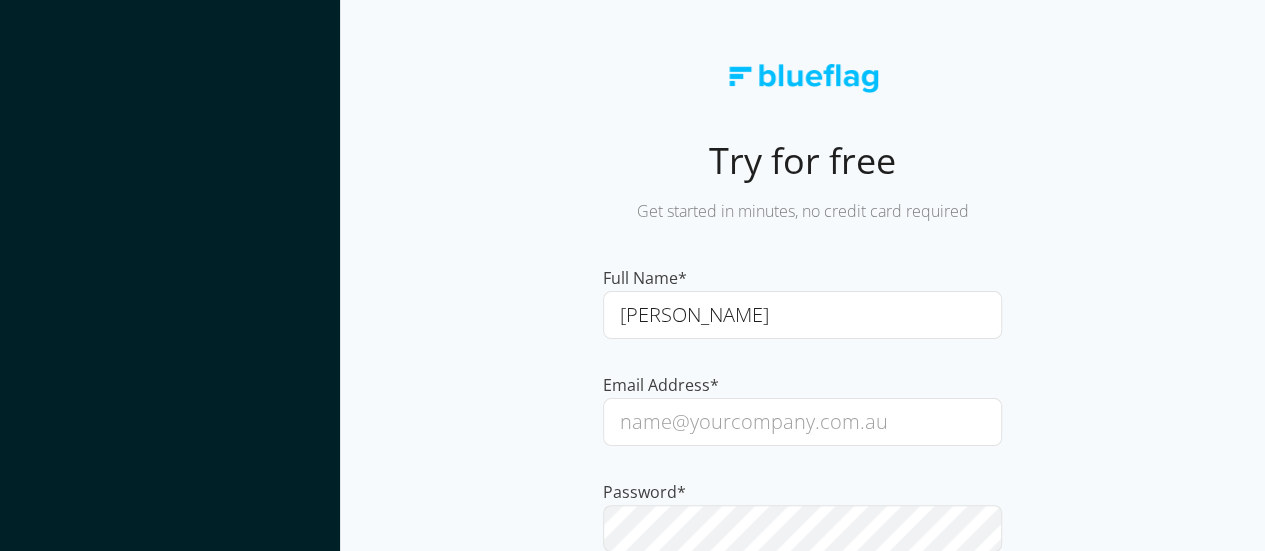 type on "[PERSON_NAME]" 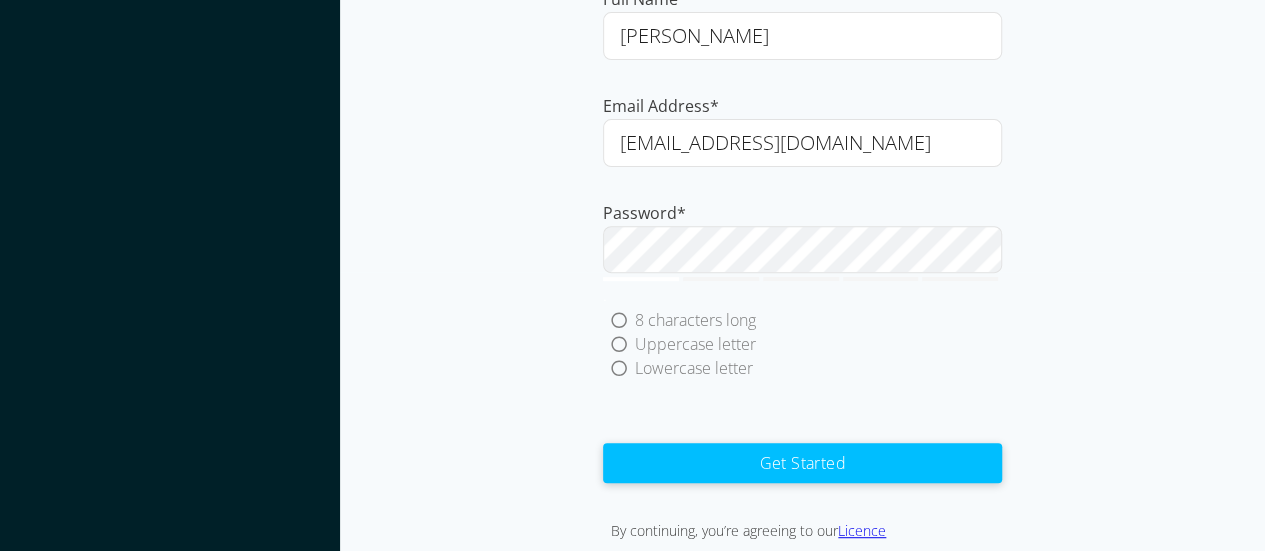 scroll, scrollTop: 360, scrollLeft: 0, axis: vertical 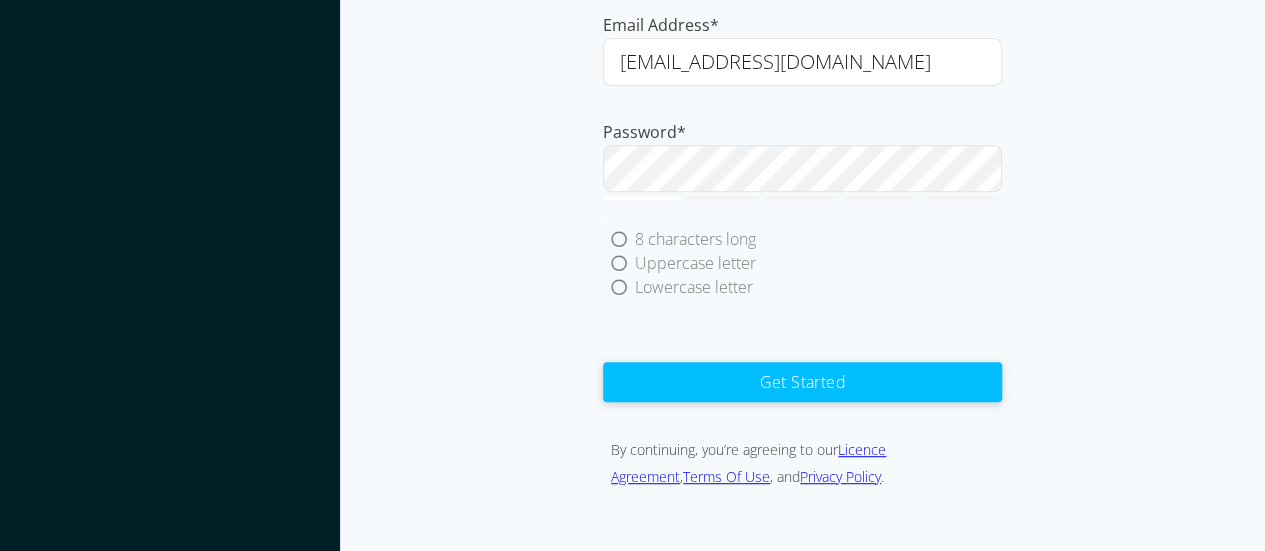 type on "[EMAIL_ADDRESS][DOMAIN_NAME]" 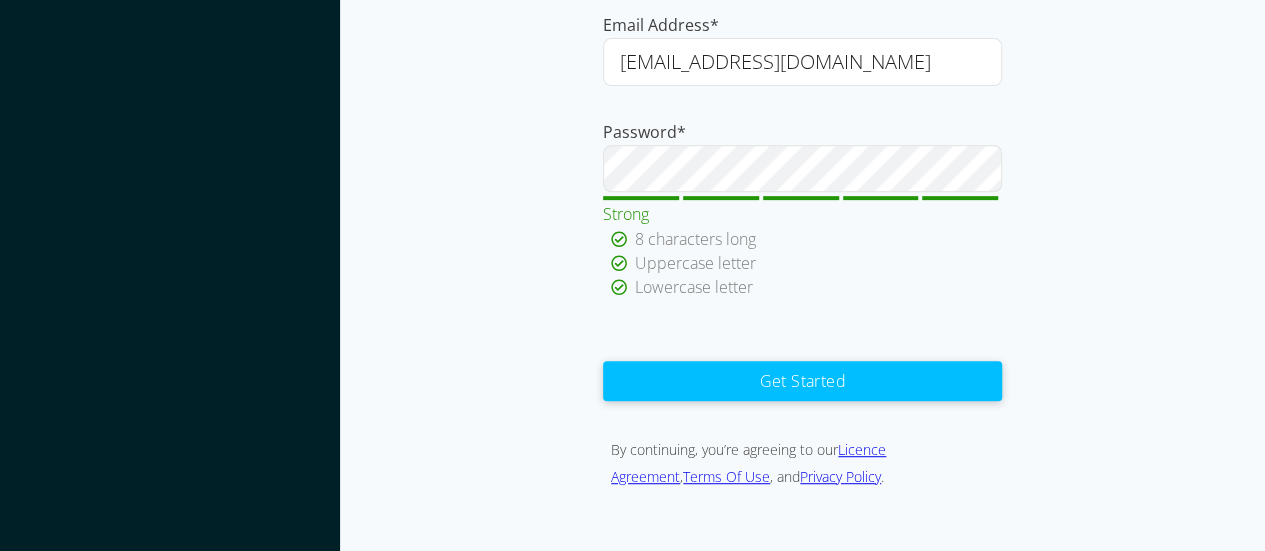click on "Get Started" at bounding box center [802, 381] 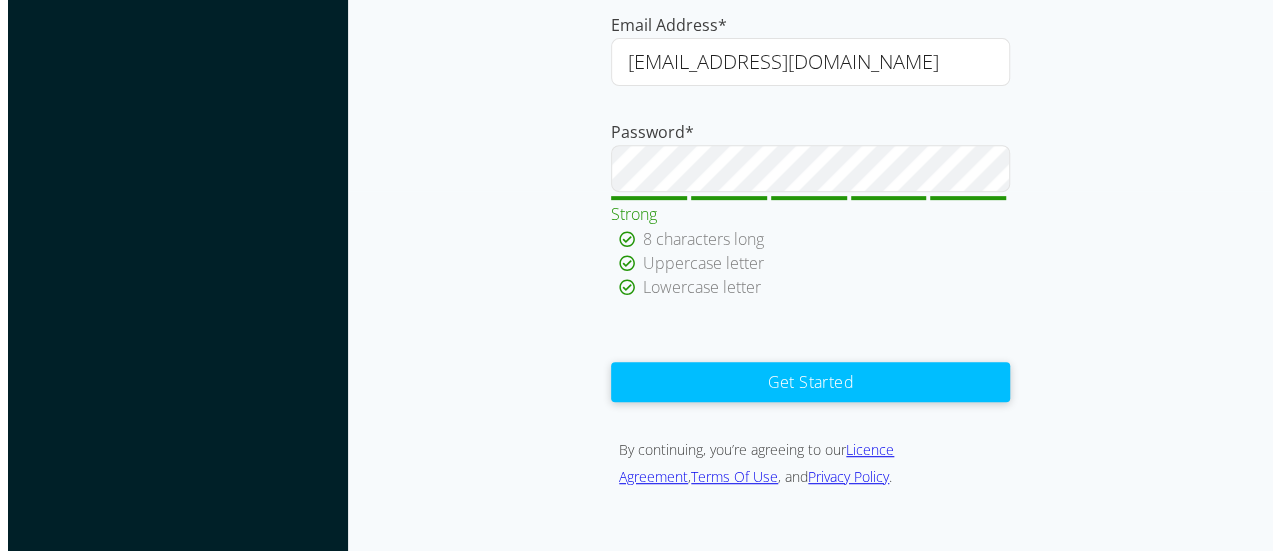 scroll, scrollTop: 0, scrollLeft: 0, axis: both 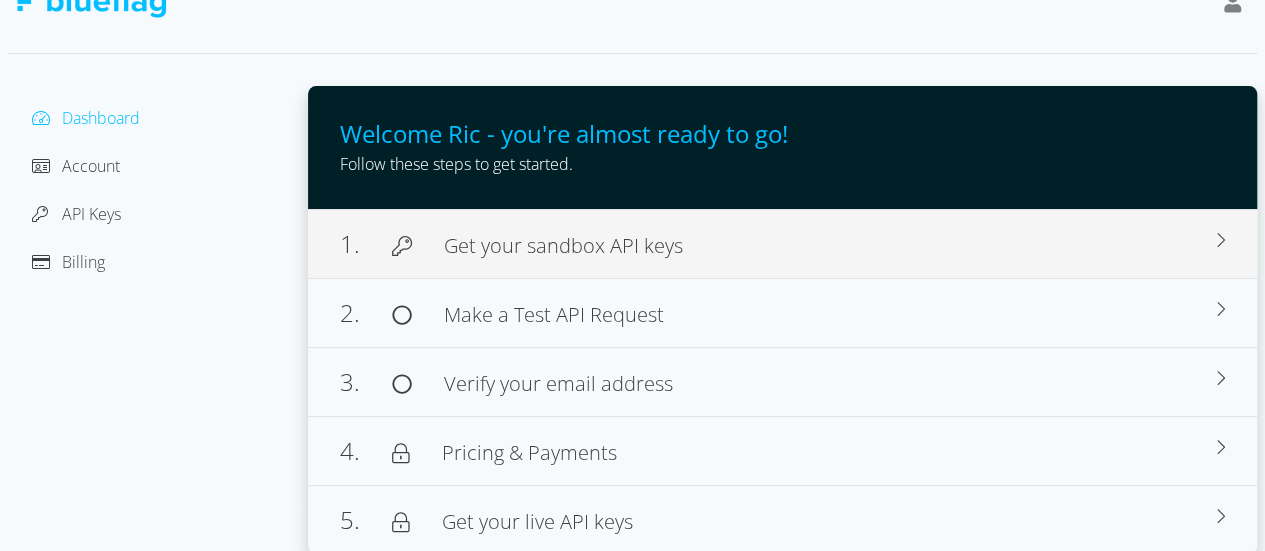 click on "Get your sandbox API keys" at bounding box center (563, 245) 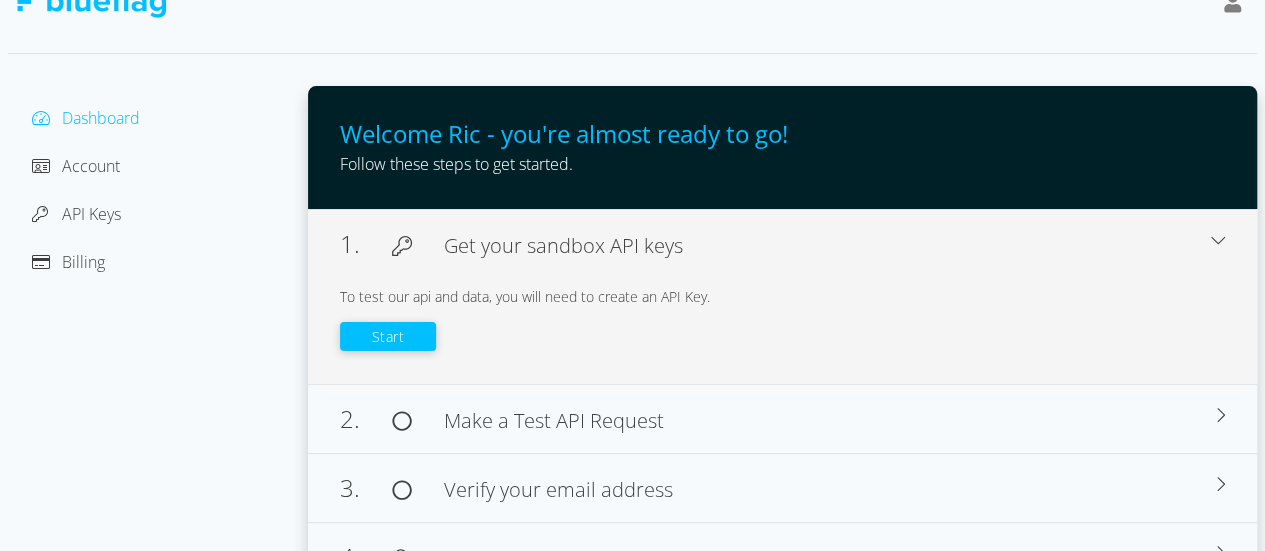 click on "1.  Get your sandbox API keys" at bounding box center [775, 244] 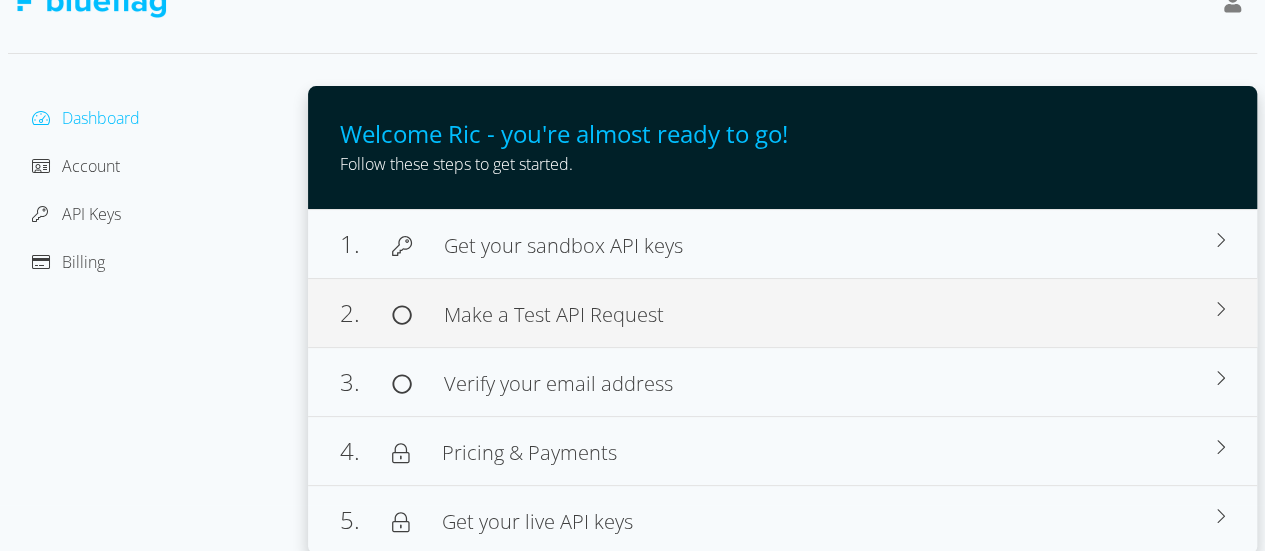 click on "2.  Make a Test API Request" at bounding box center (778, 313) 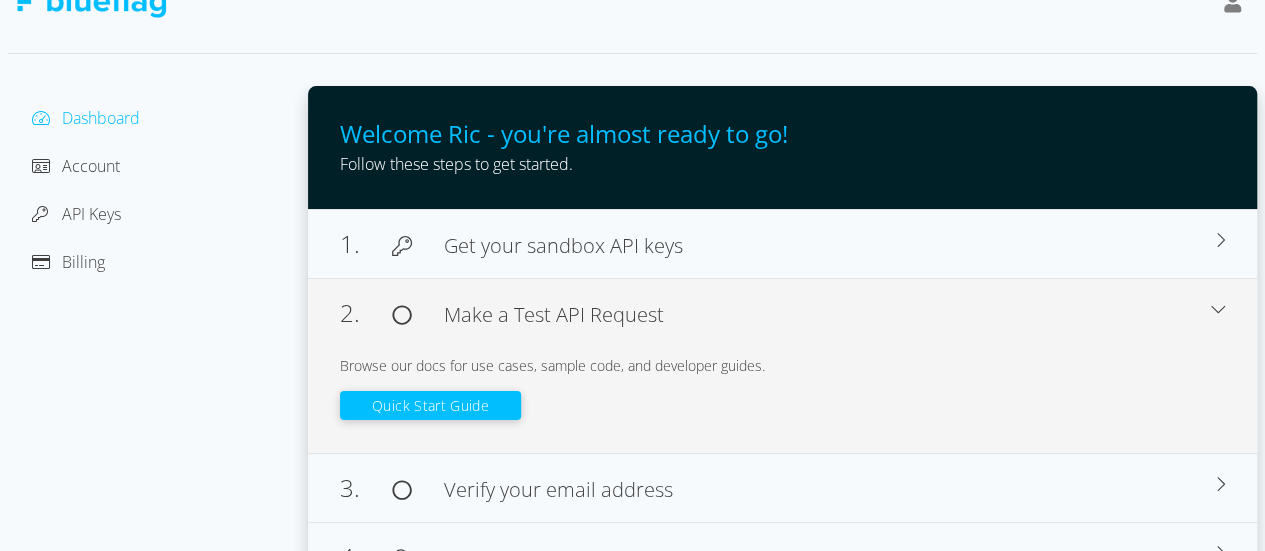 click on "2.  Make a Test API Request" at bounding box center (775, 313) 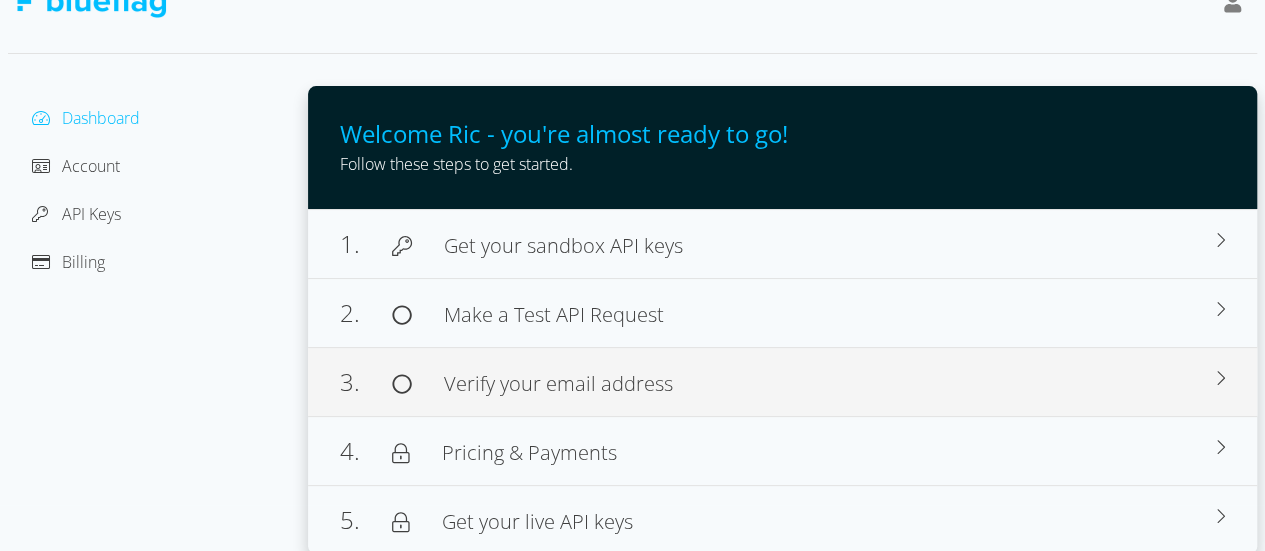 click on "Verify your email address" at bounding box center (558, 383) 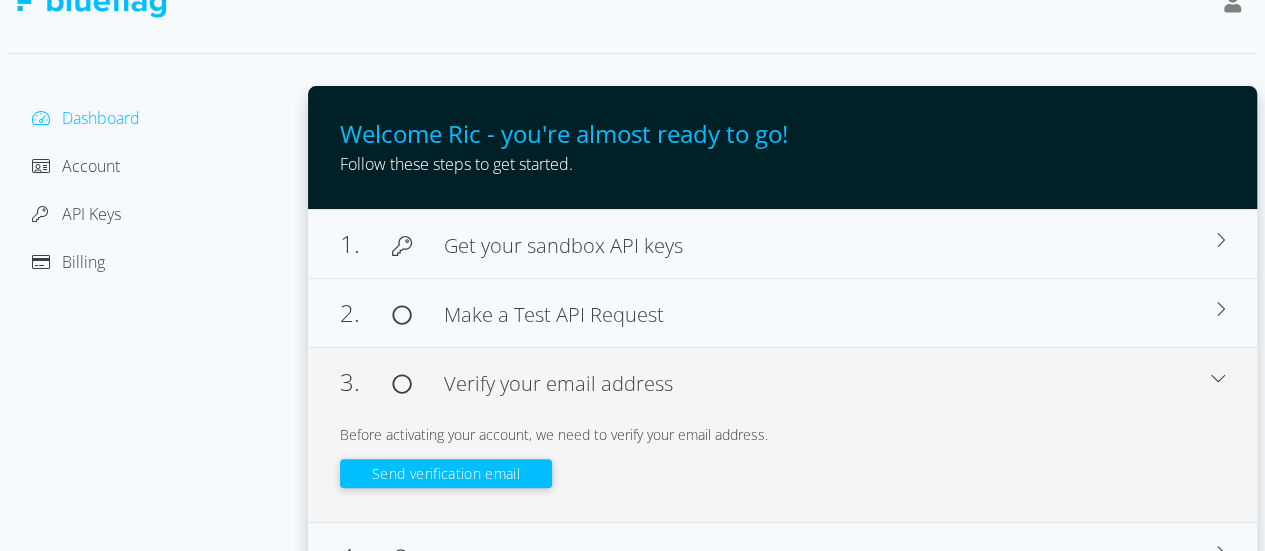 click on "Send verification email" at bounding box center (446, 473) 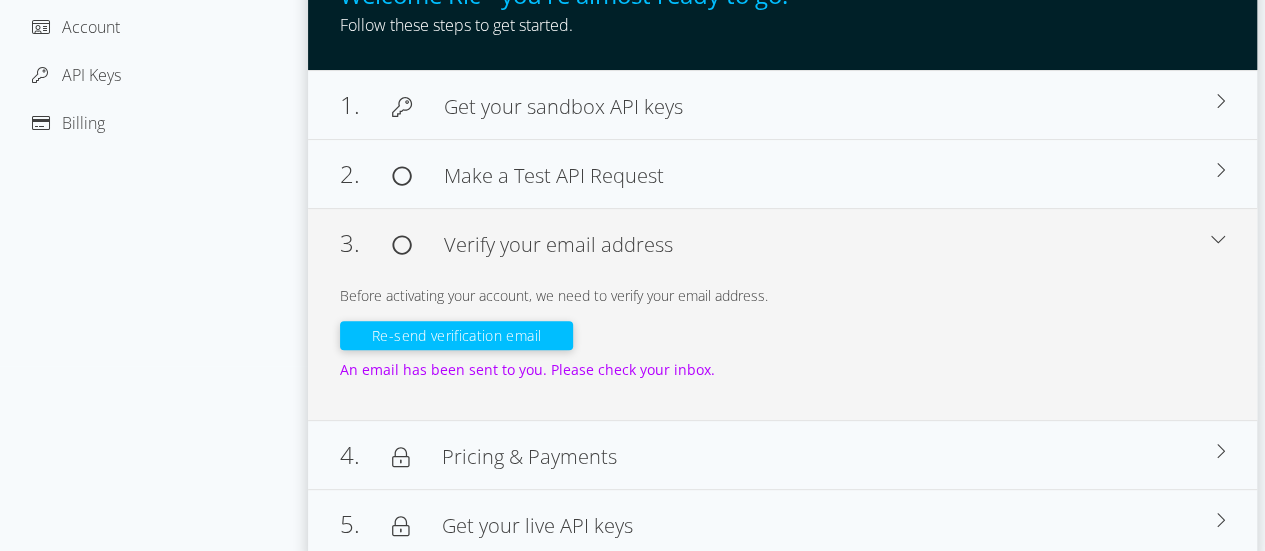 scroll, scrollTop: 189, scrollLeft: 0, axis: vertical 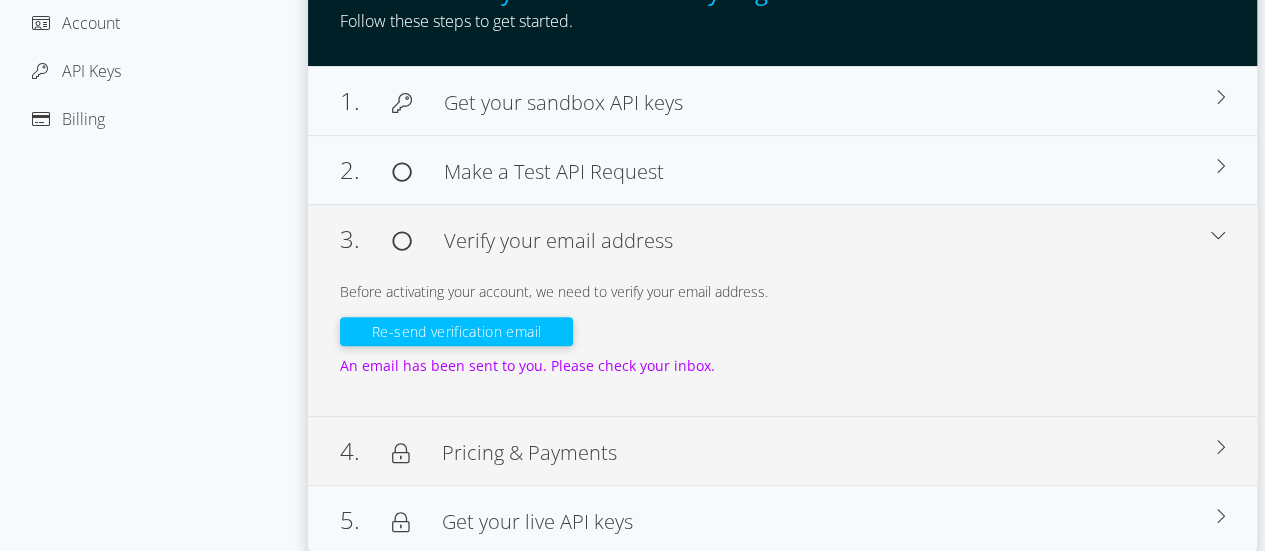 click on "4.  Pricing & Payments" at bounding box center [778, 451] 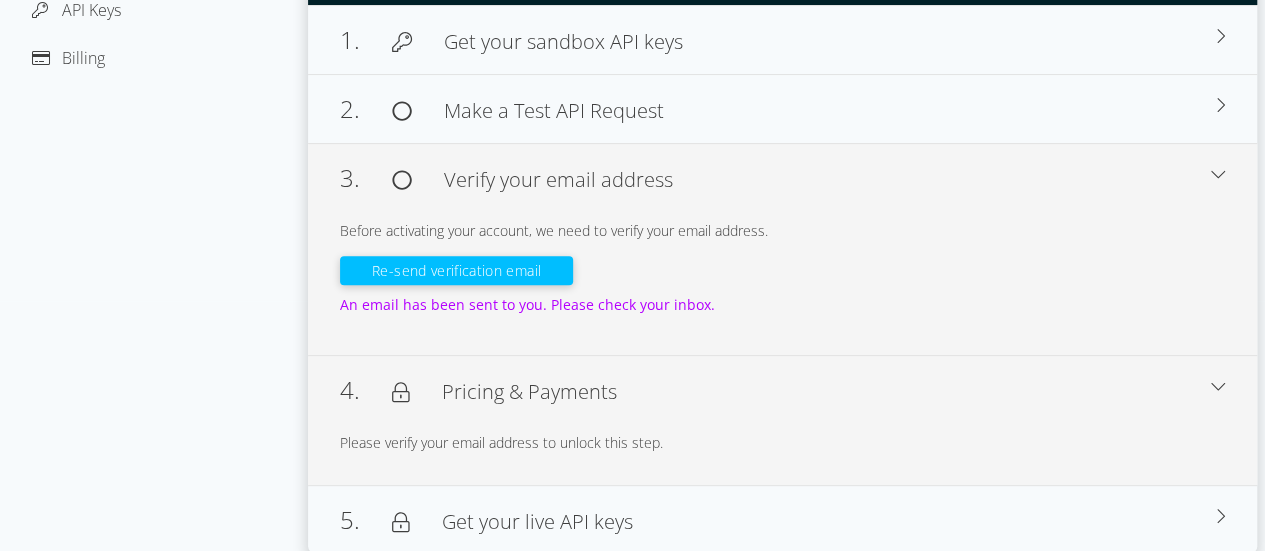 click on "4.  Pricing & Payments" at bounding box center (775, 390) 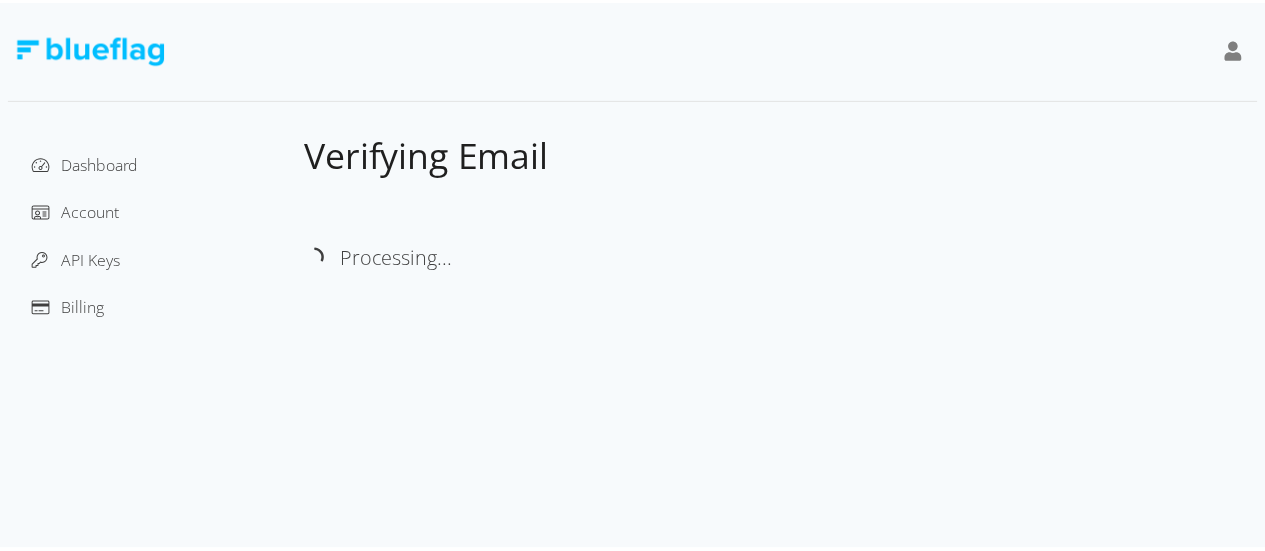 scroll, scrollTop: 0, scrollLeft: 0, axis: both 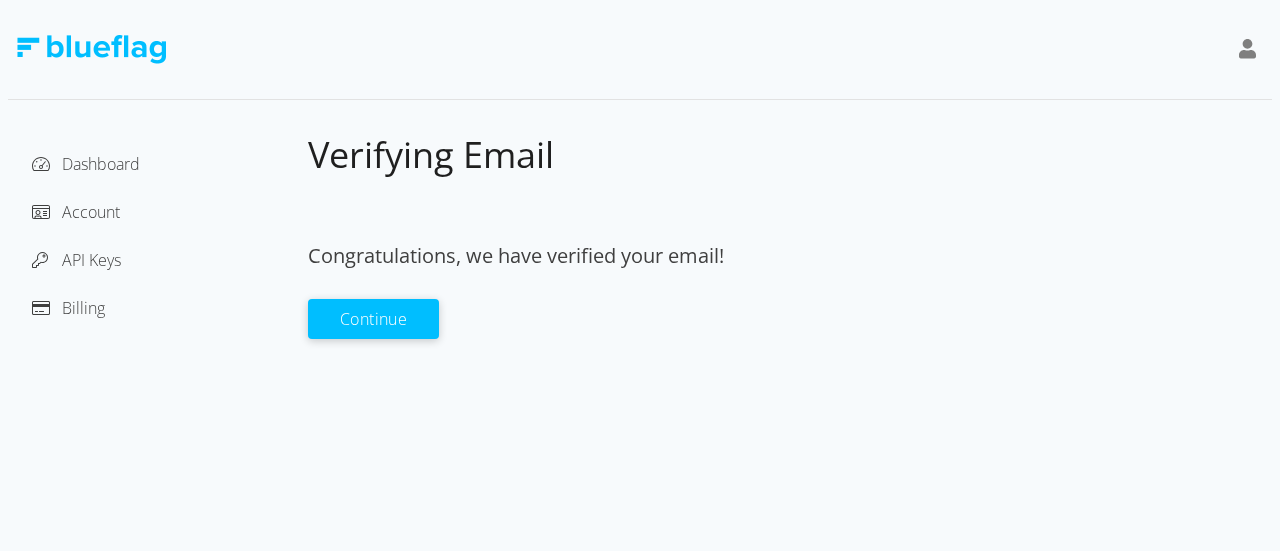 click on "Continue" at bounding box center (373, 319) 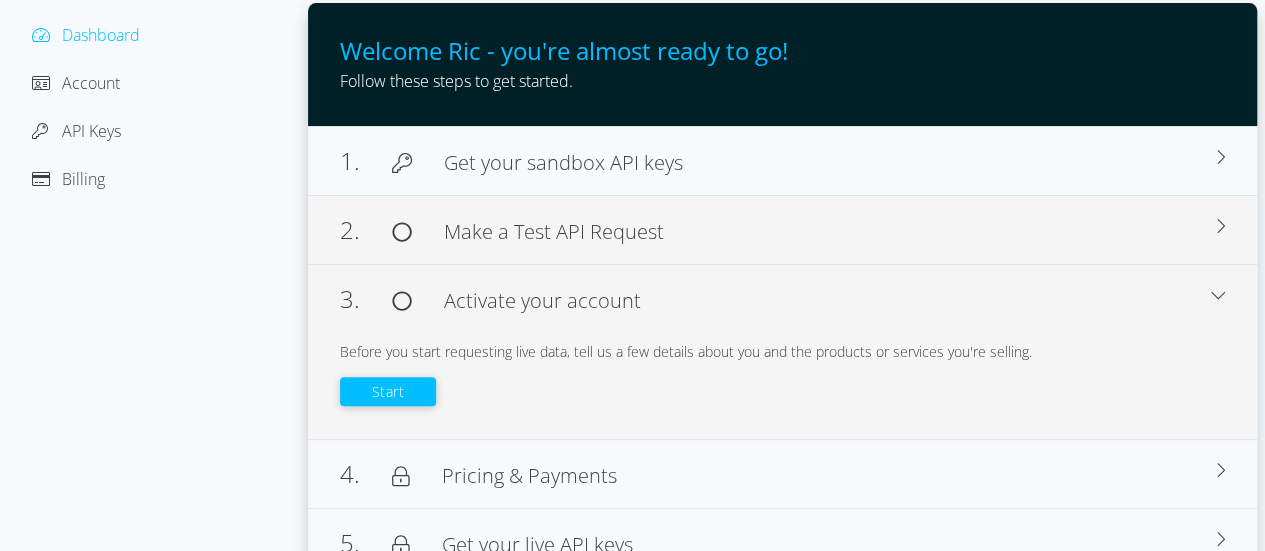 scroll, scrollTop: 152, scrollLeft: 0, axis: vertical 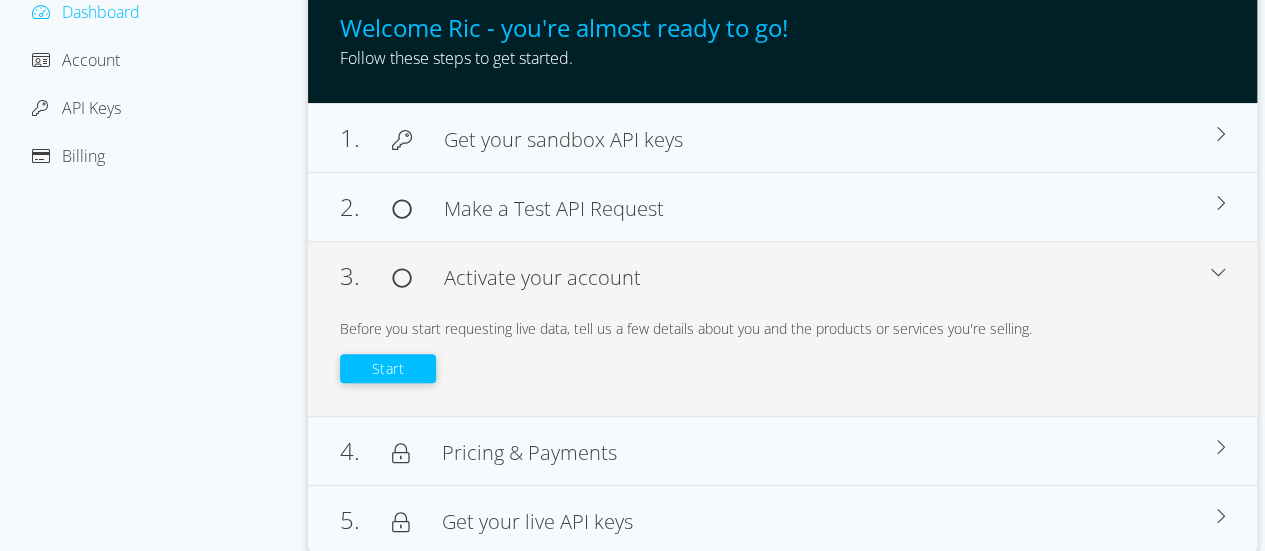 click on "Start" at bounding box center (388, 368) 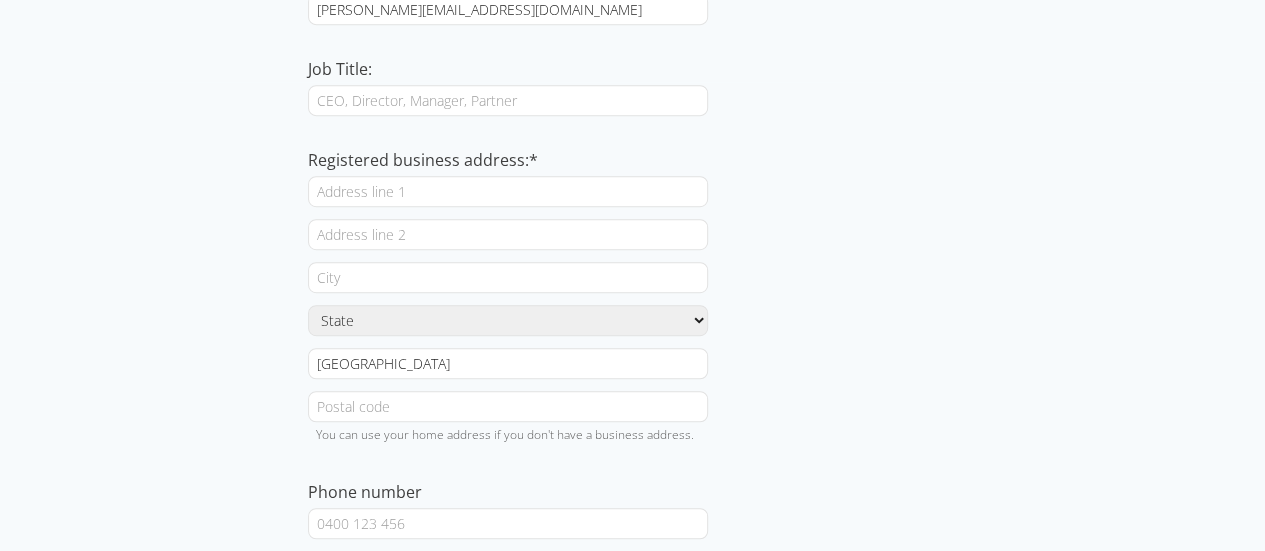 scroll, scrollTop: 500, scrollLeft: 0, axis: vertical 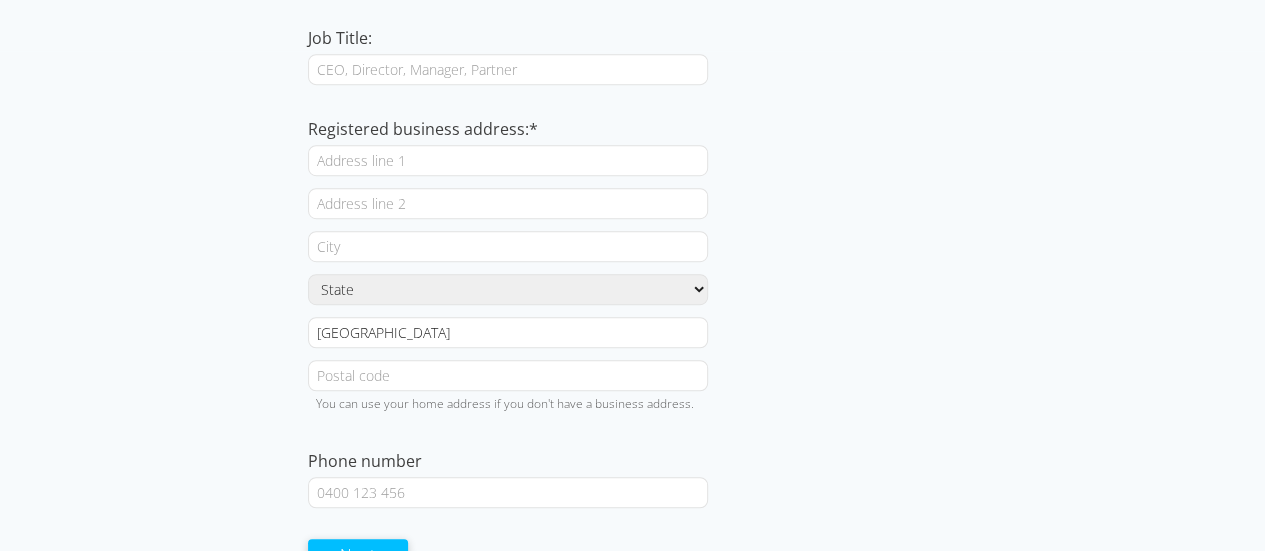 click on "Job Title:" at bounding box center [508, 69] 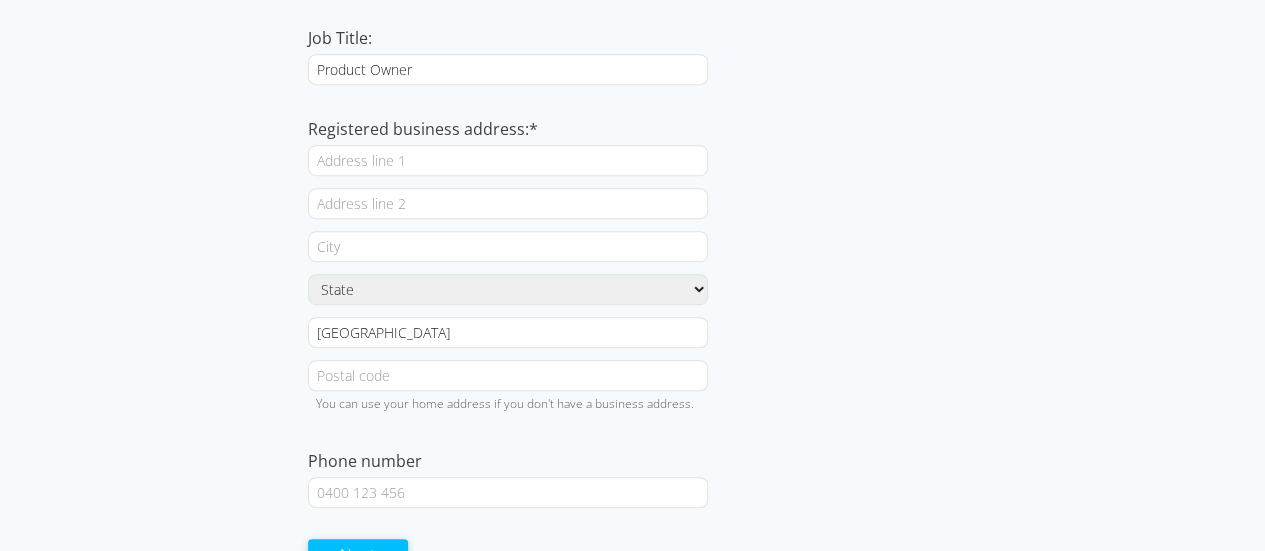 type on "Product Owner" 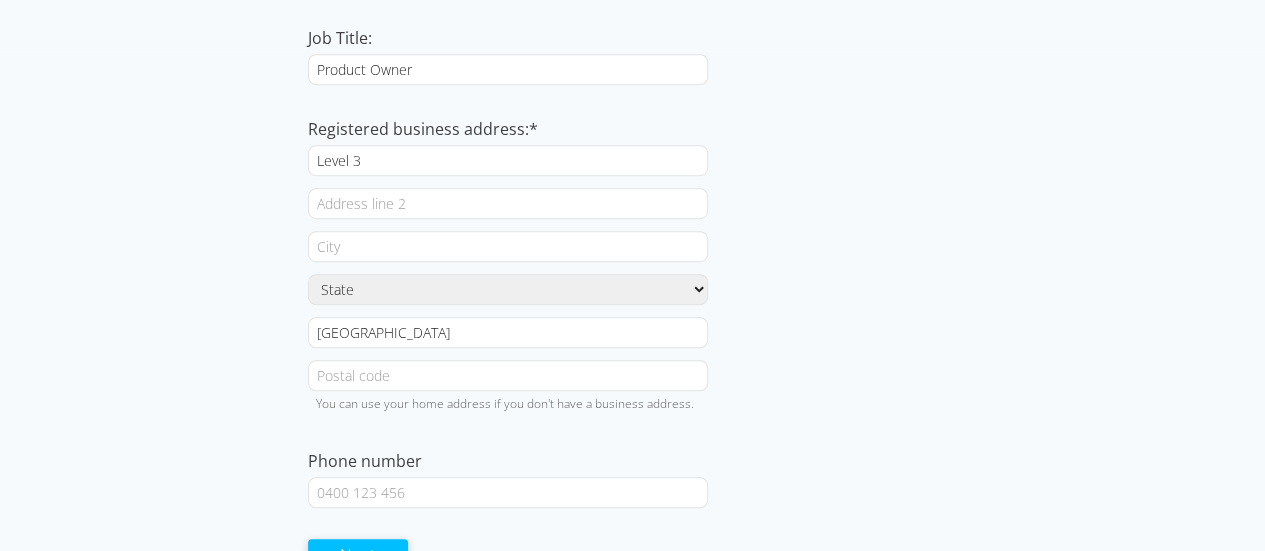 type on "Level 3" 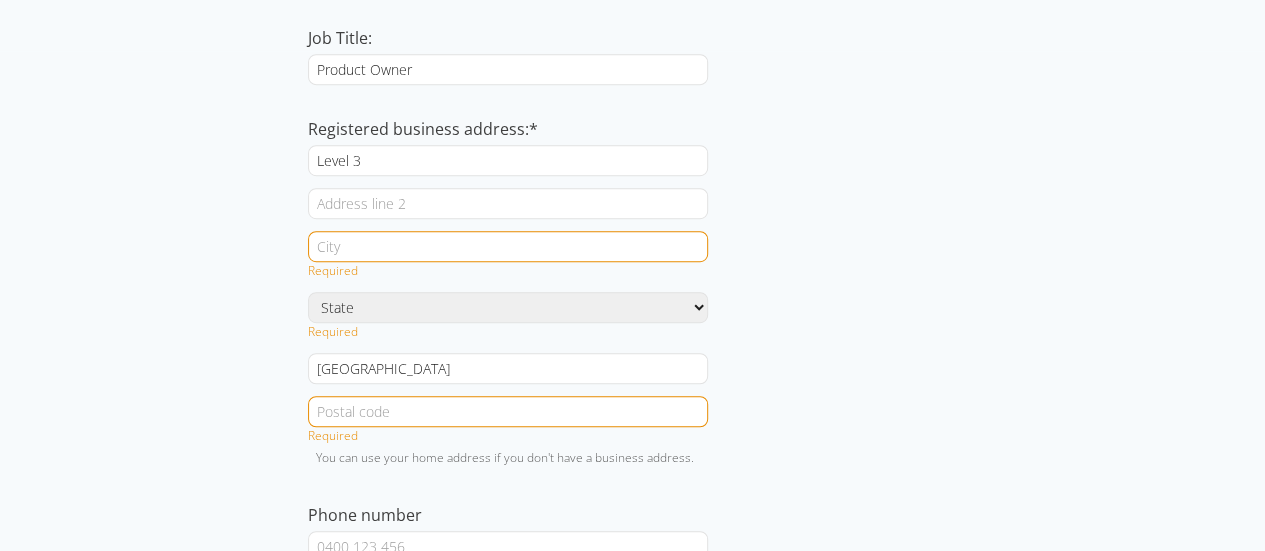 click at bounding box center [508, 203] 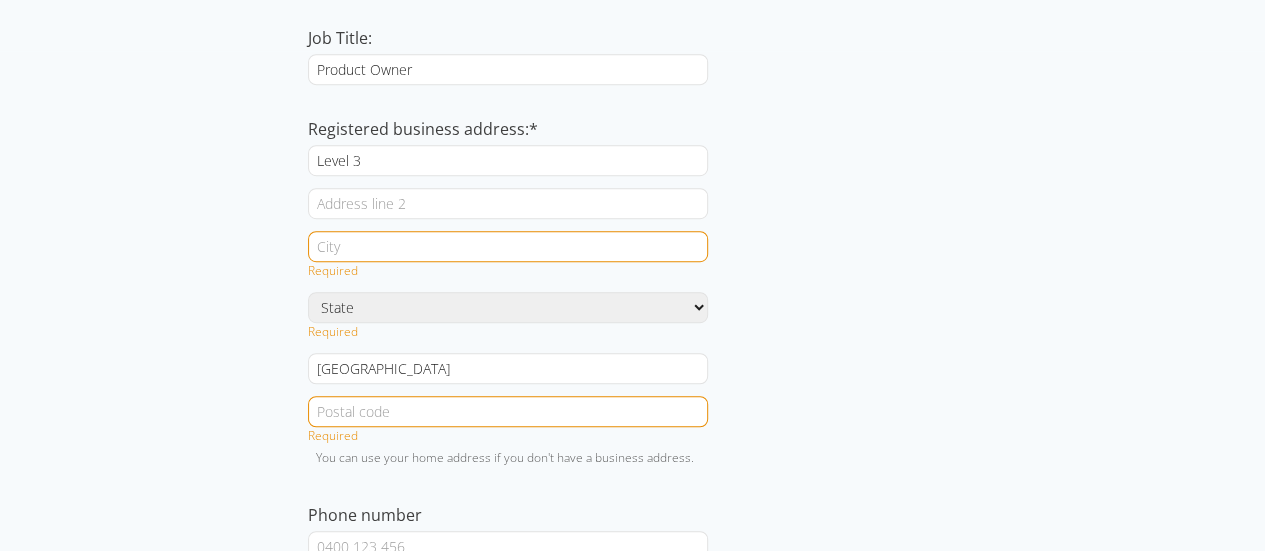 click at bounding box center [508, 203] 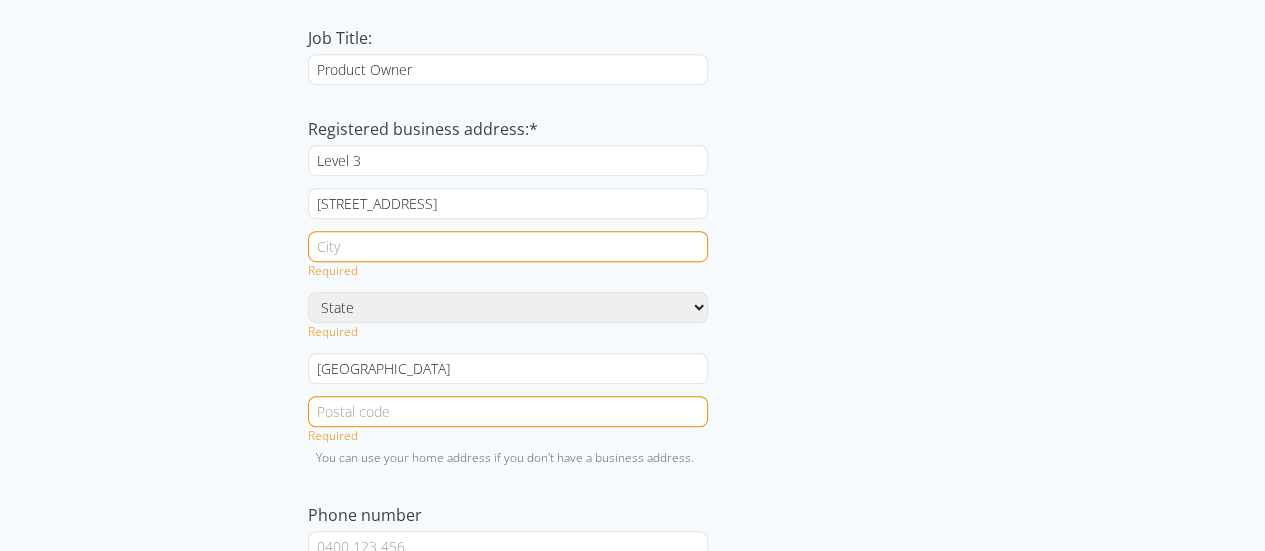 type on "12 Waterloo Road" 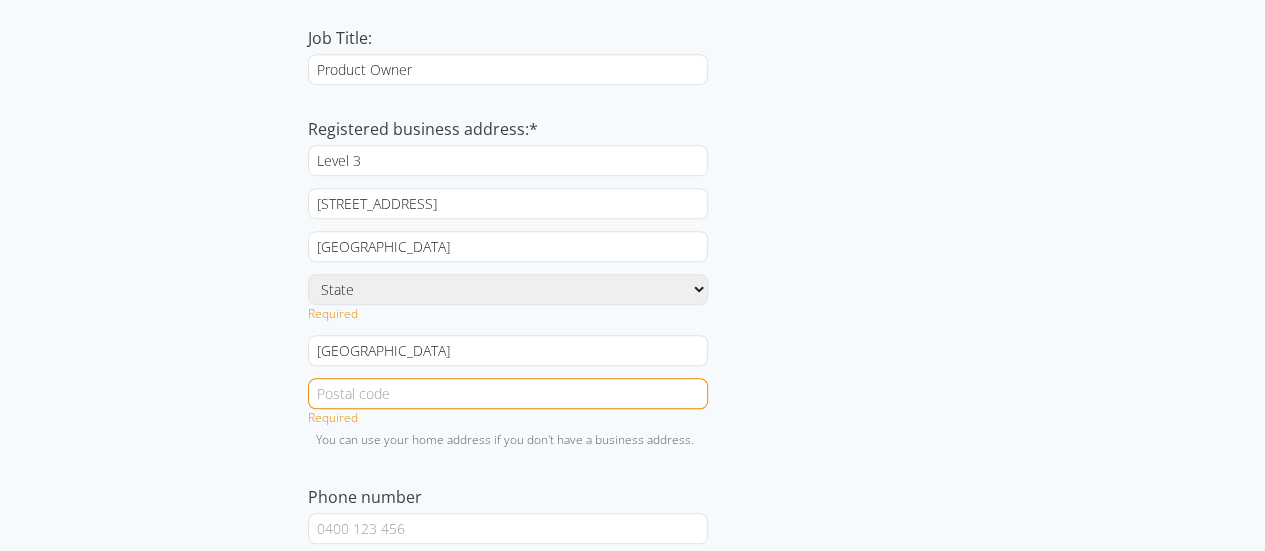 type on "Macquarie Park" 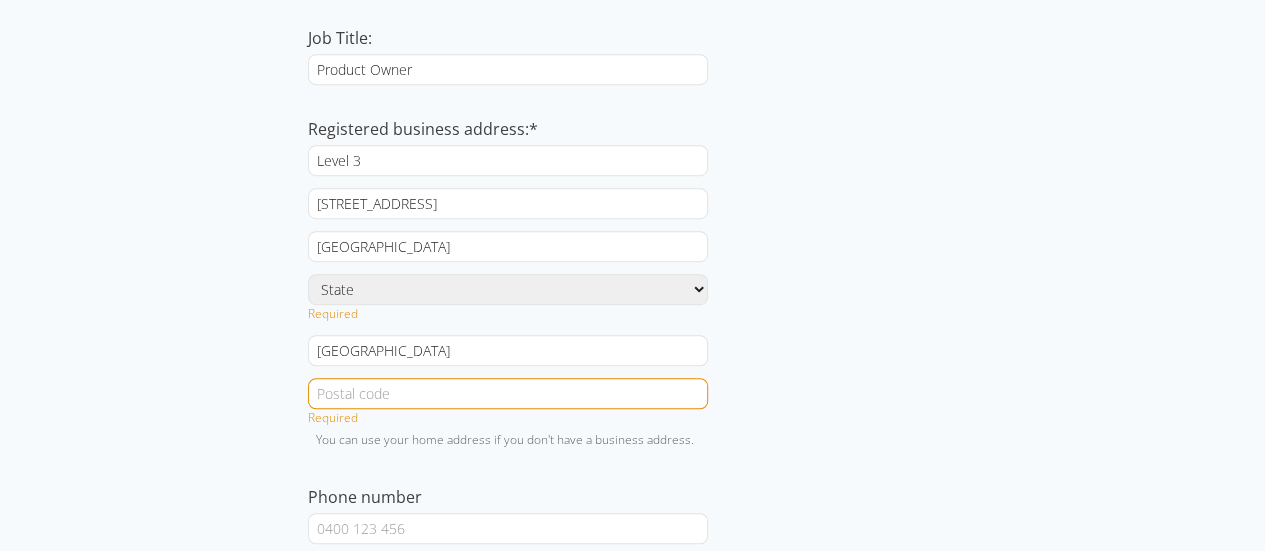 select on "NSW" 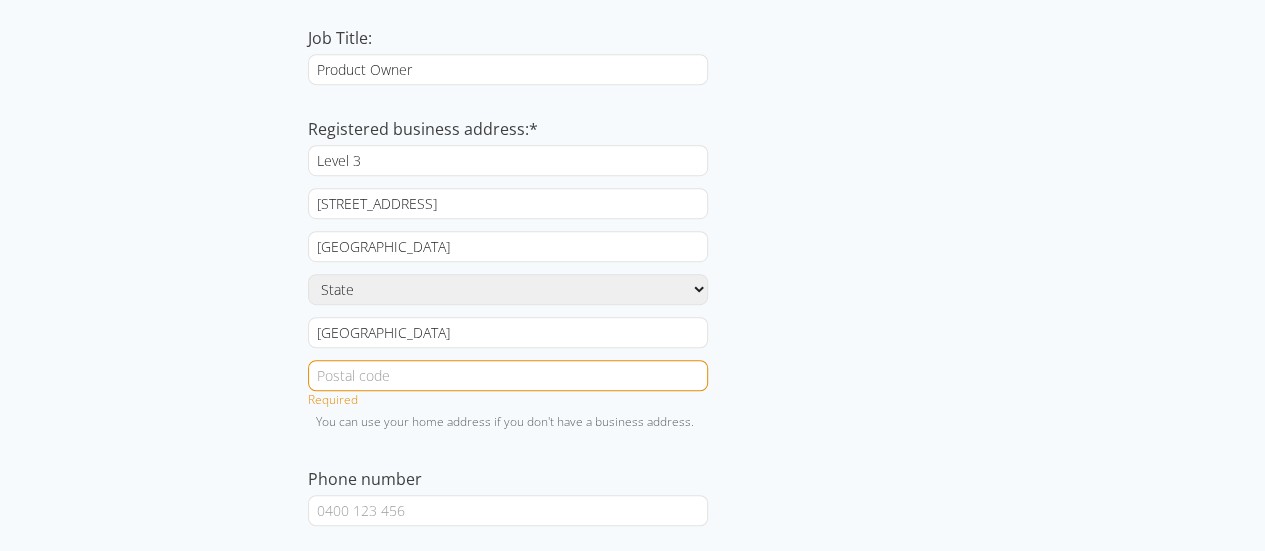 click at bounding box center [508, 375] 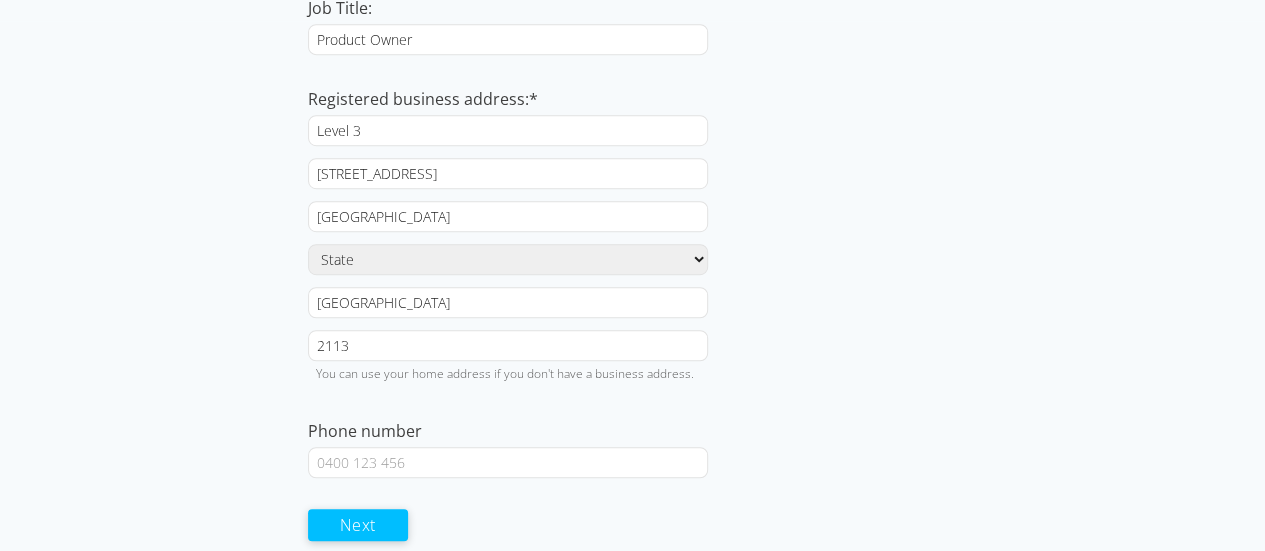 scroll, scrollTop: 544, scrollLeft: 0, axis: vertical 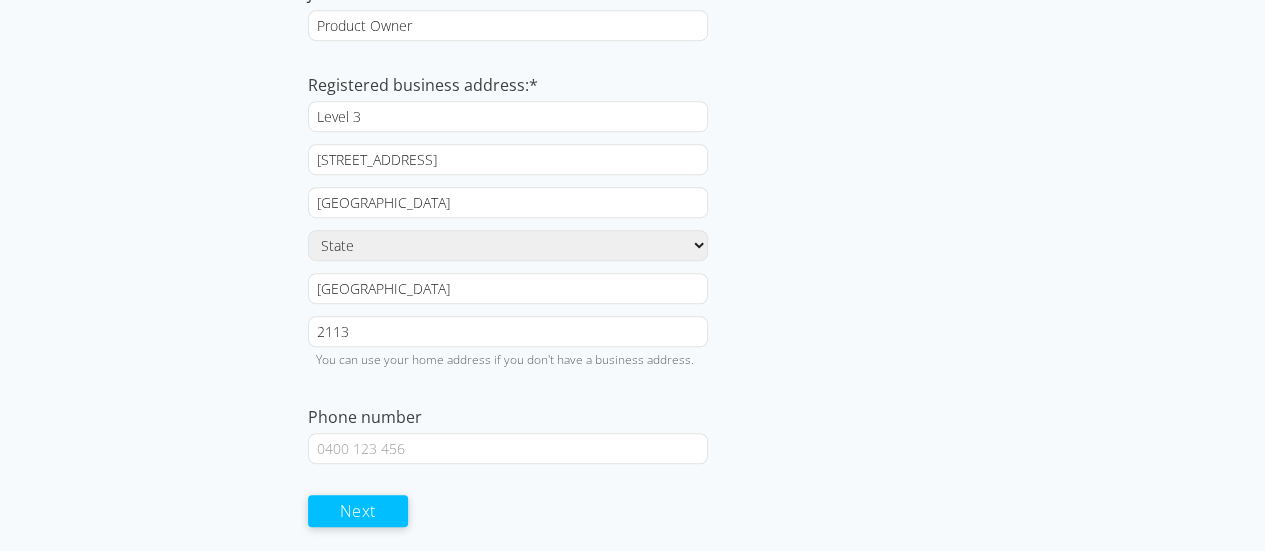 type on "2113" 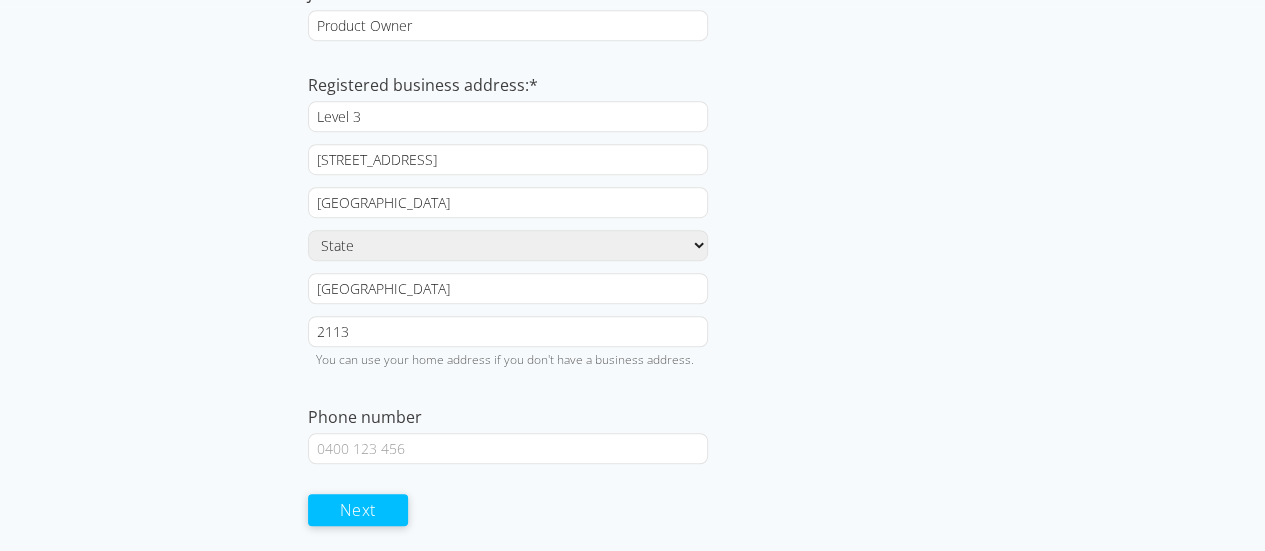 click on "Next" at bounding box center [358, 510] 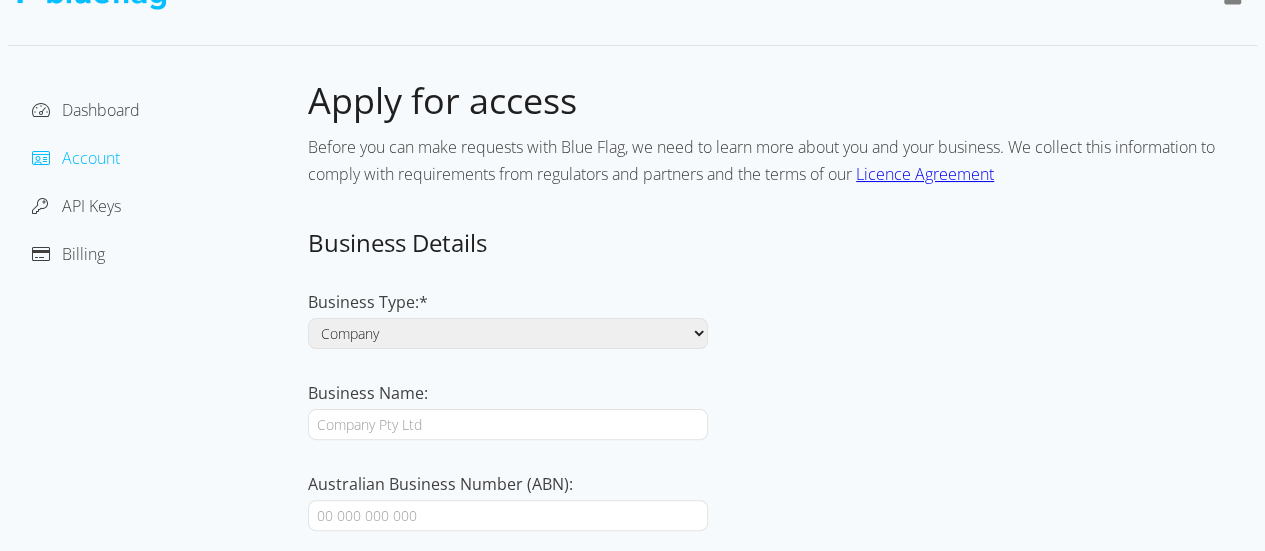 scroll, scrollTop: 100, scrollLeft: 0, axis: vertical 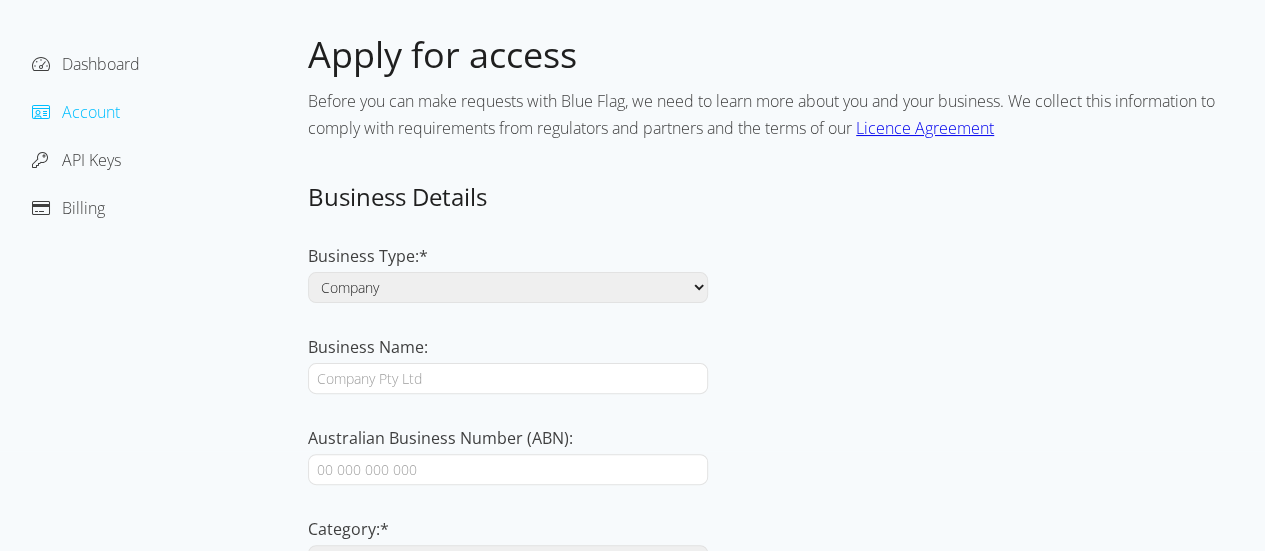click on "Company Individual / Sole Trader" at bounding box center (508, 287) 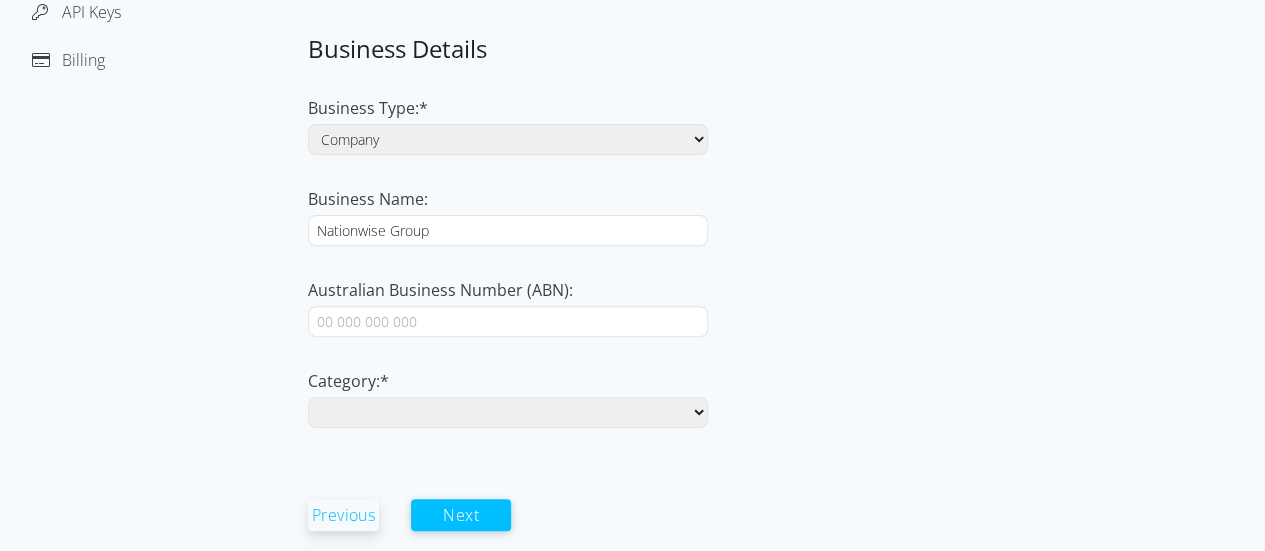 scroll, scrollTop: 256, scrollLeft: 0, axis: vertical 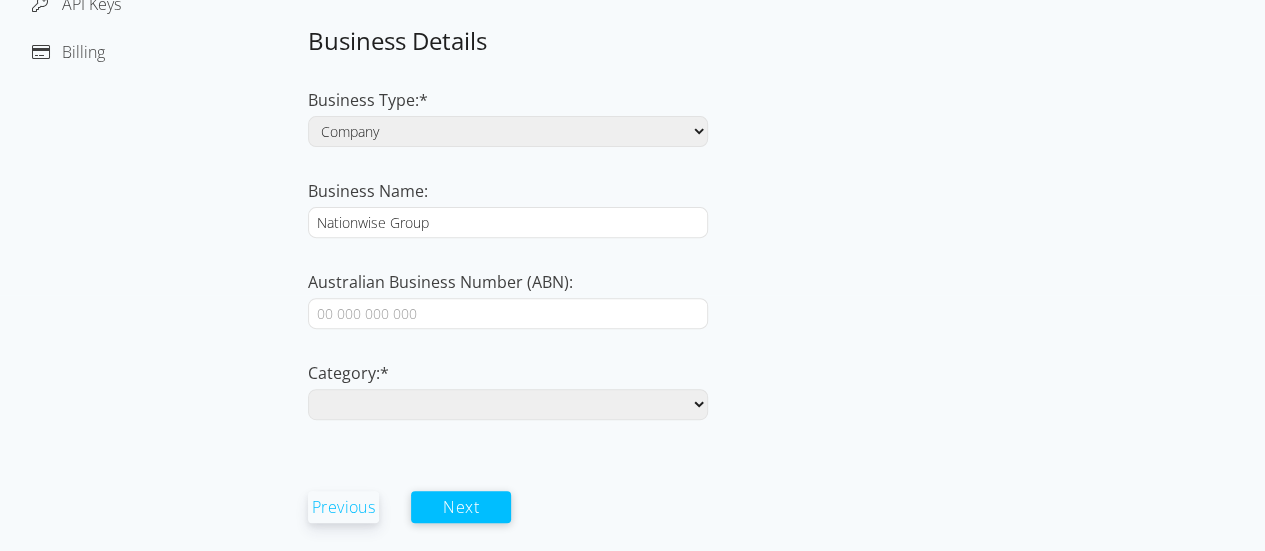 type on "Nationwise Group" 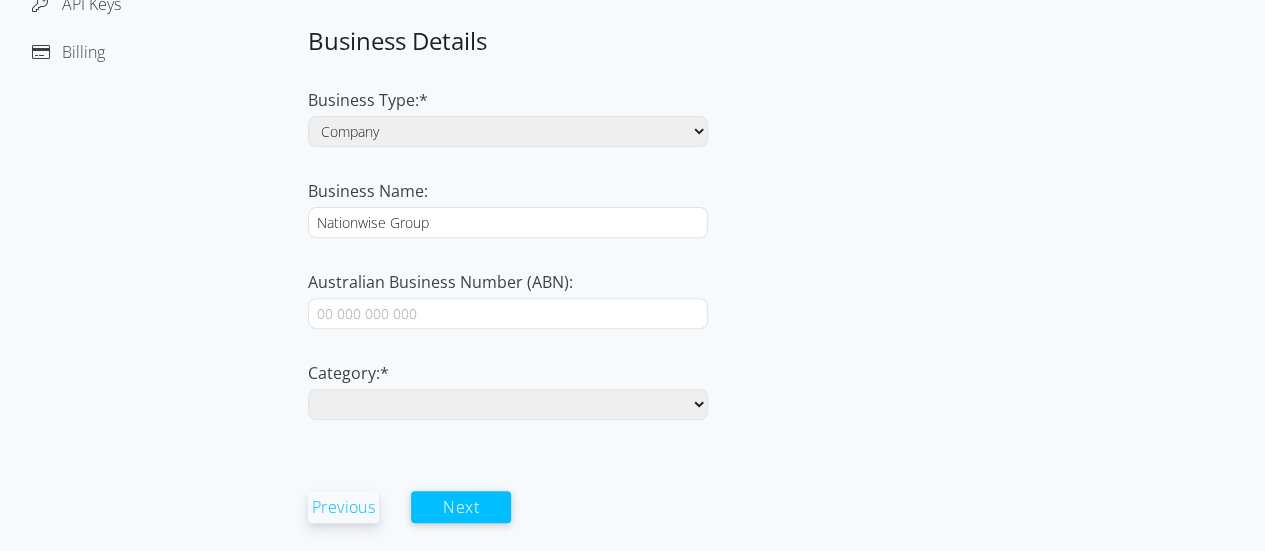 select on "finance" 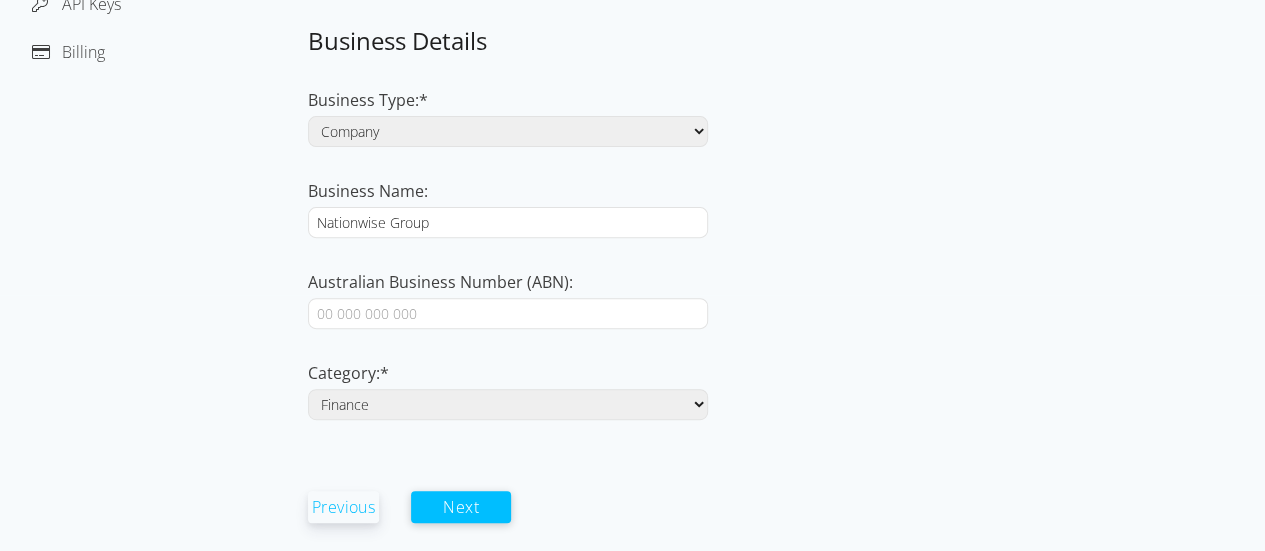 click on "Aftermarket Auctions Dealership Finance Fleet Insurance & Roadside Assist Leasing OEM Brand Rental Repairer Software Other" at bounding box center (508, 404) 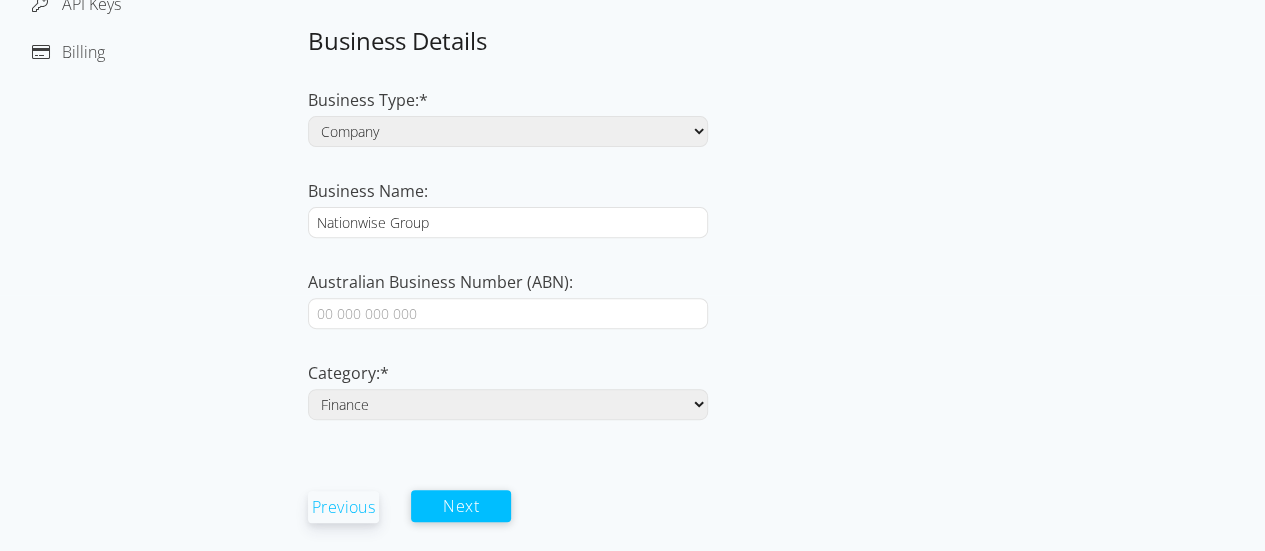 click on "Next" at bounding box center [461, 506] 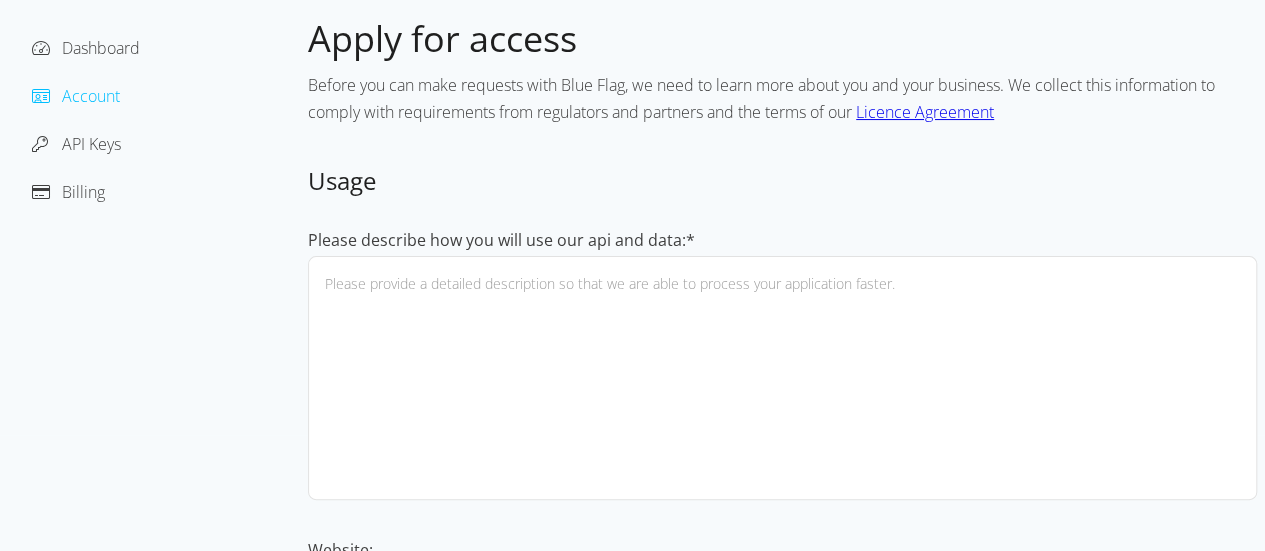 scroll, scrollTop: 0, scrollLeft: 0, axis: both 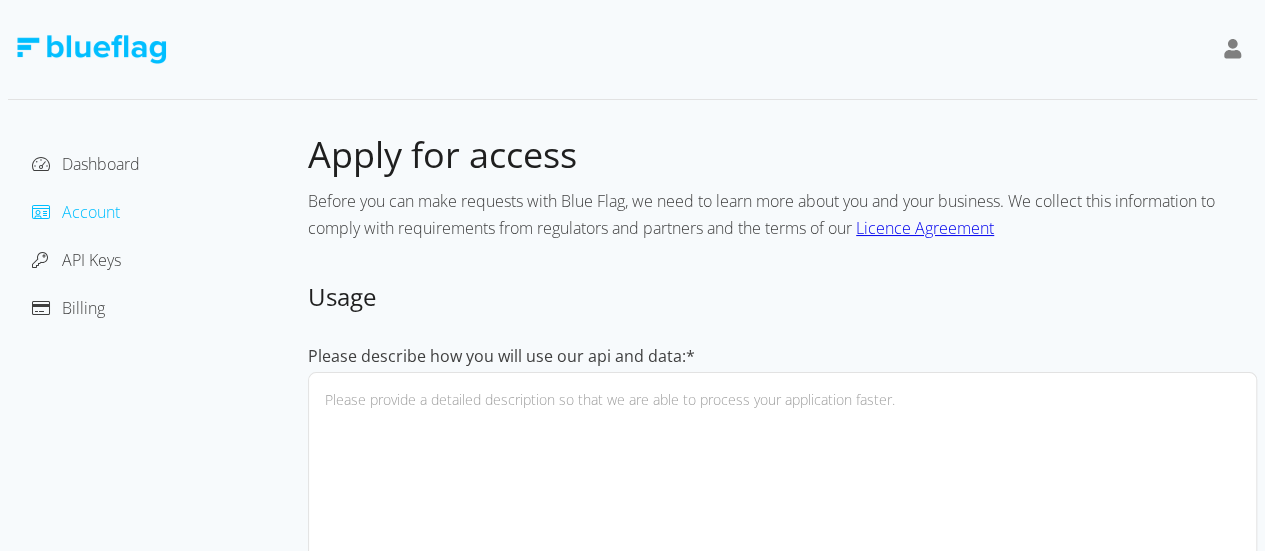 click on "Please describe how you will use our api and data:*" at bounding box center (782, 494) 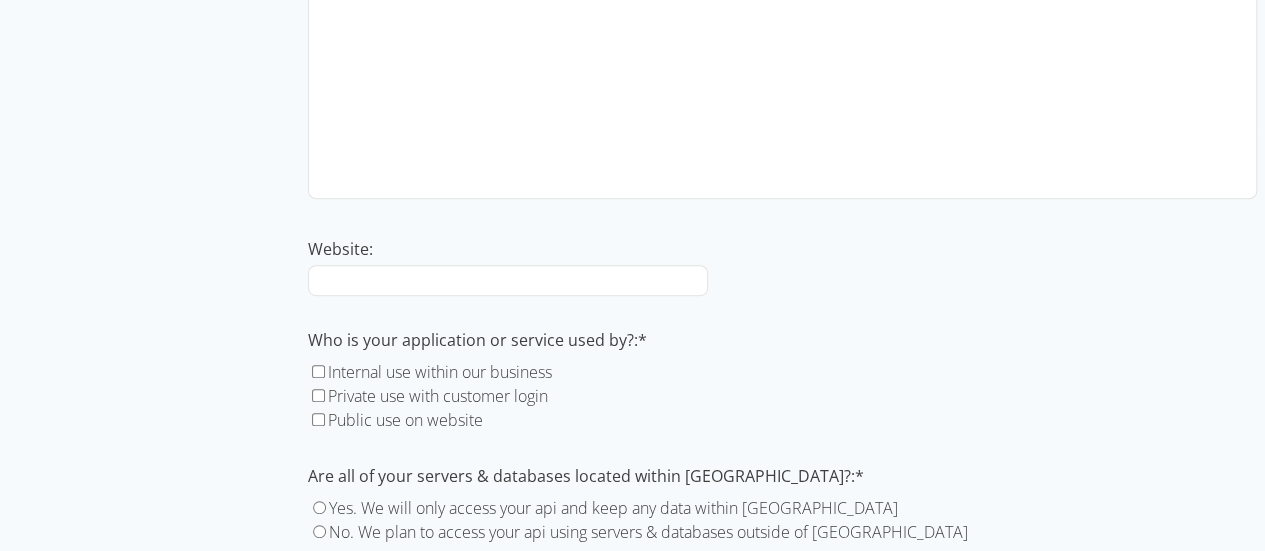 scroll, scrollTop: 536, scrollLeft: 0, axis: vertical 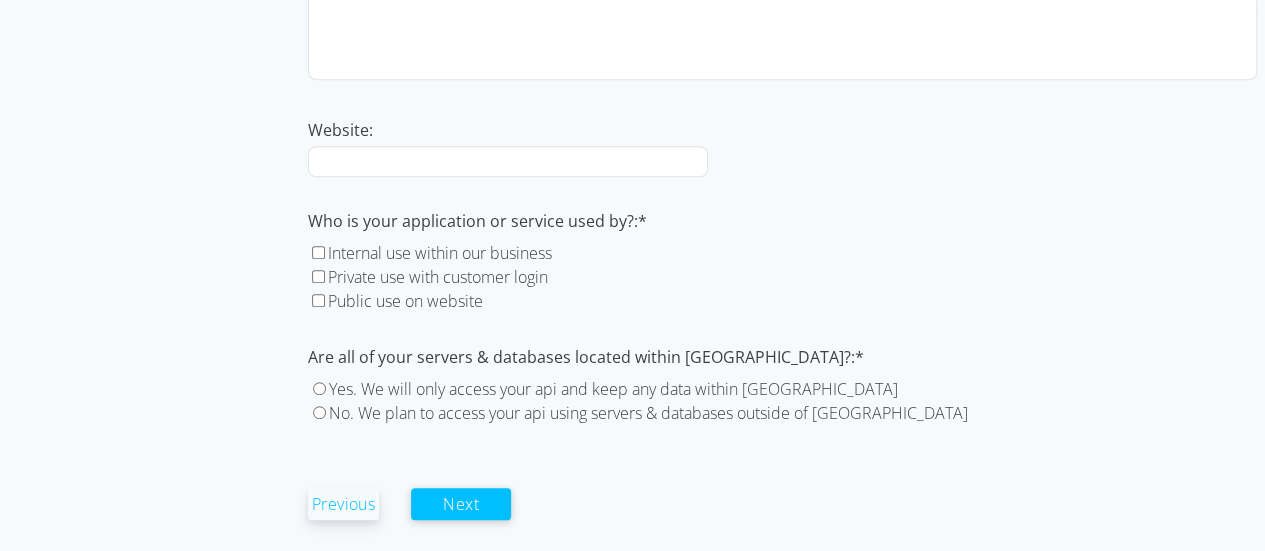 click on "Internal use within our business" at bounding box center (440, 253) 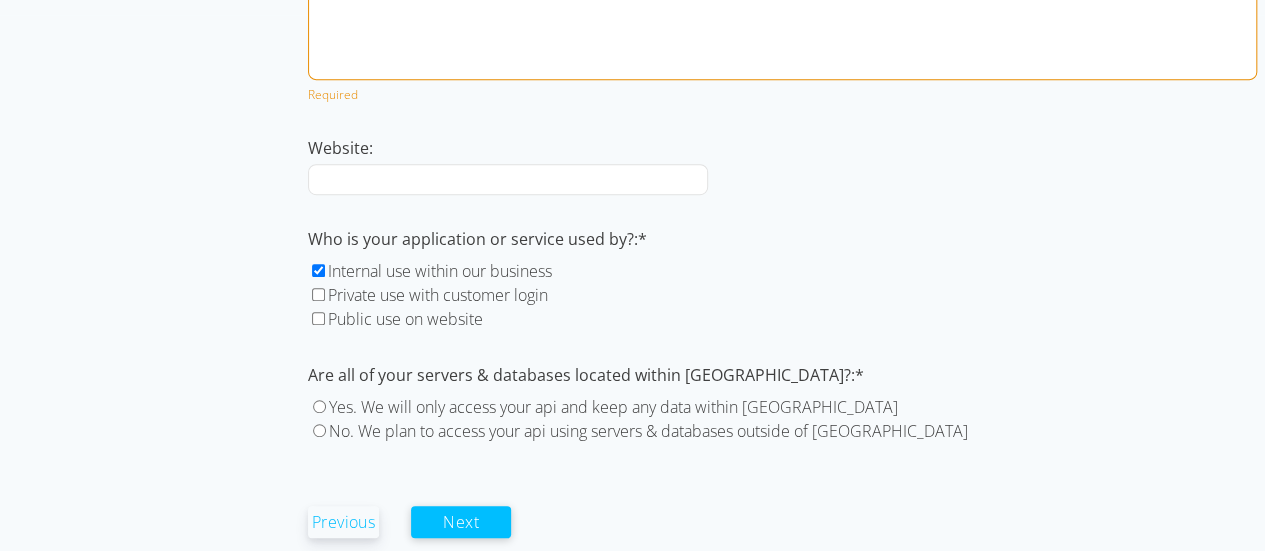 click on "Internal use within our business" at bounding box center [440, 271] 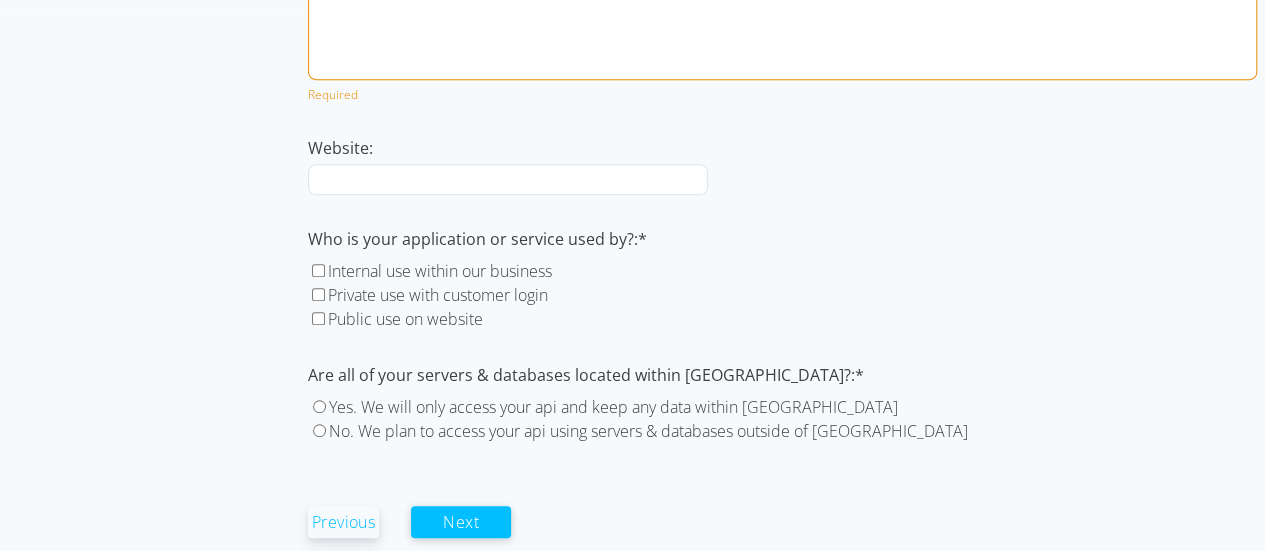 checkbox on "false" 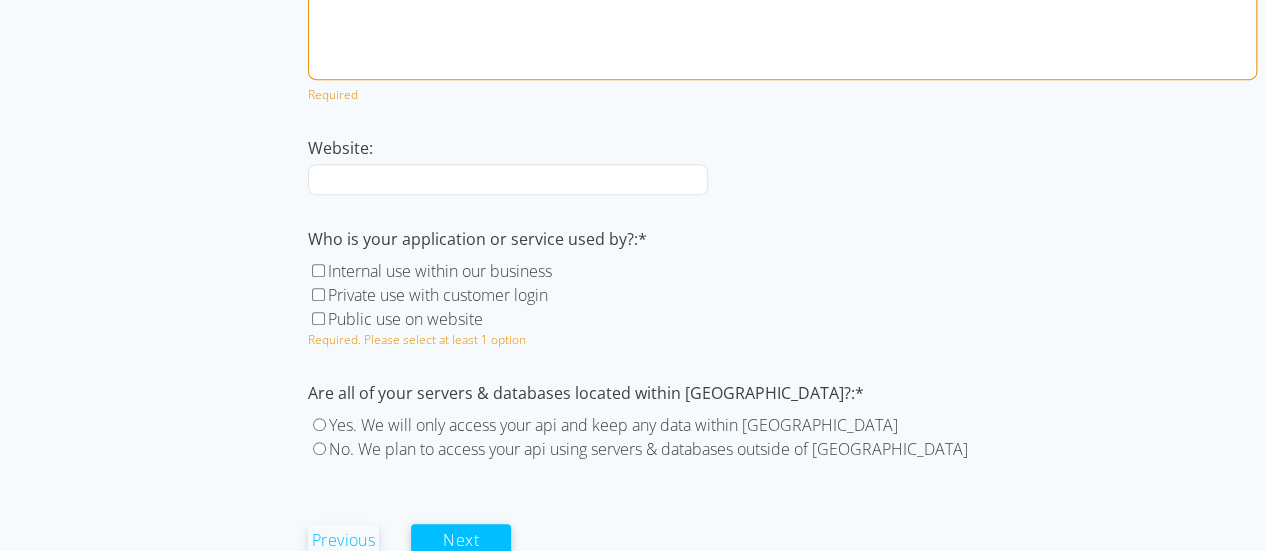 click on "Private use with customer login" at bounding box center [438, 295] 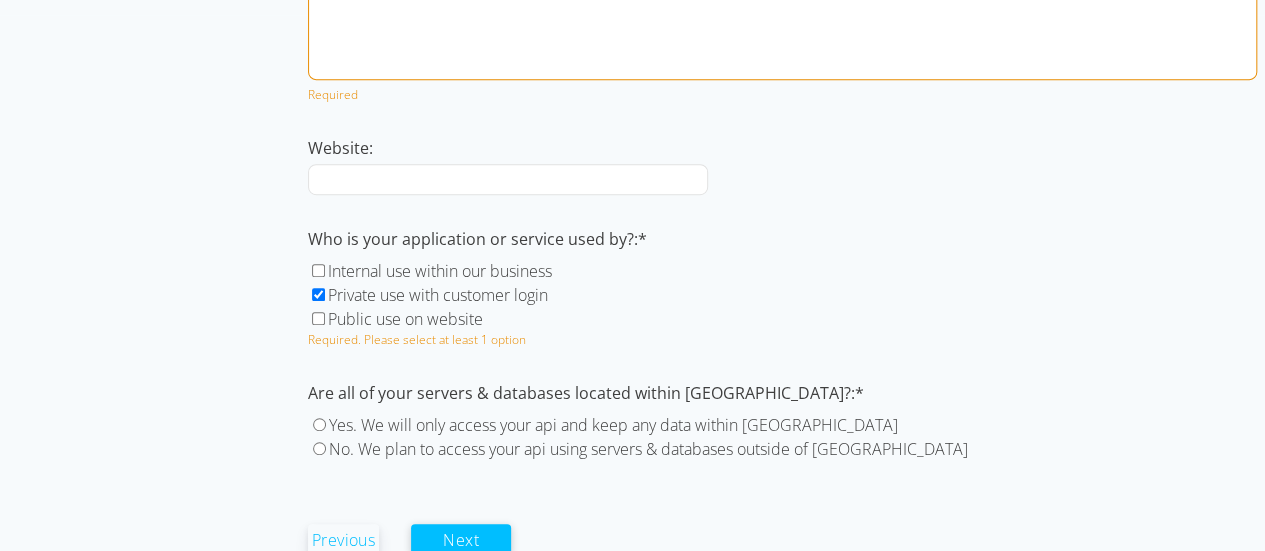 checkbox on "true" 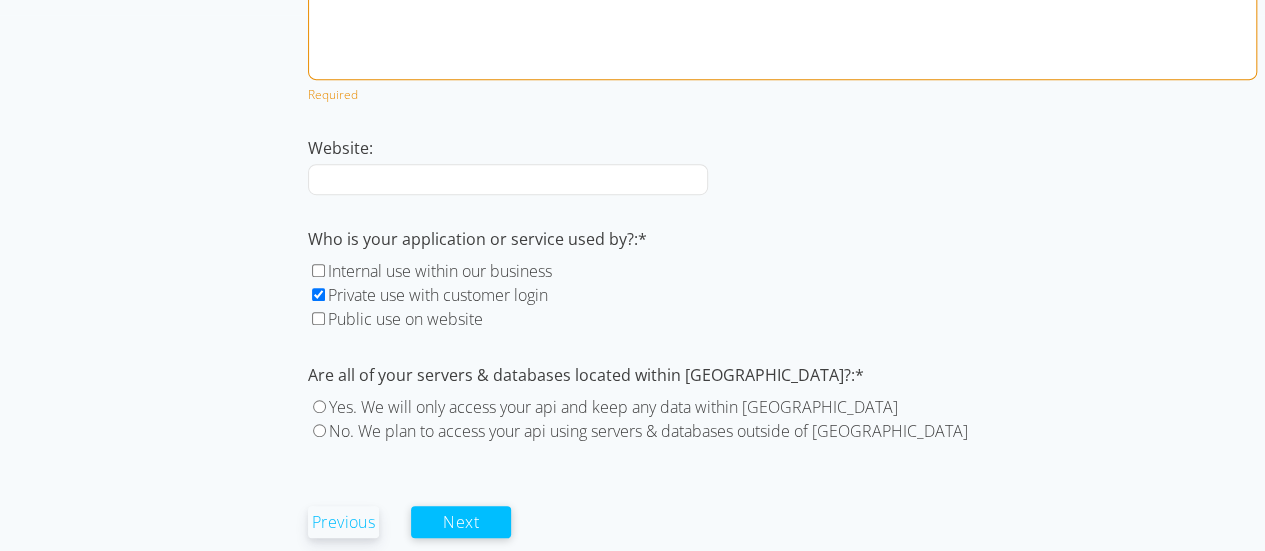 click on "Internal use within our business" at bounding box center (440, 271) 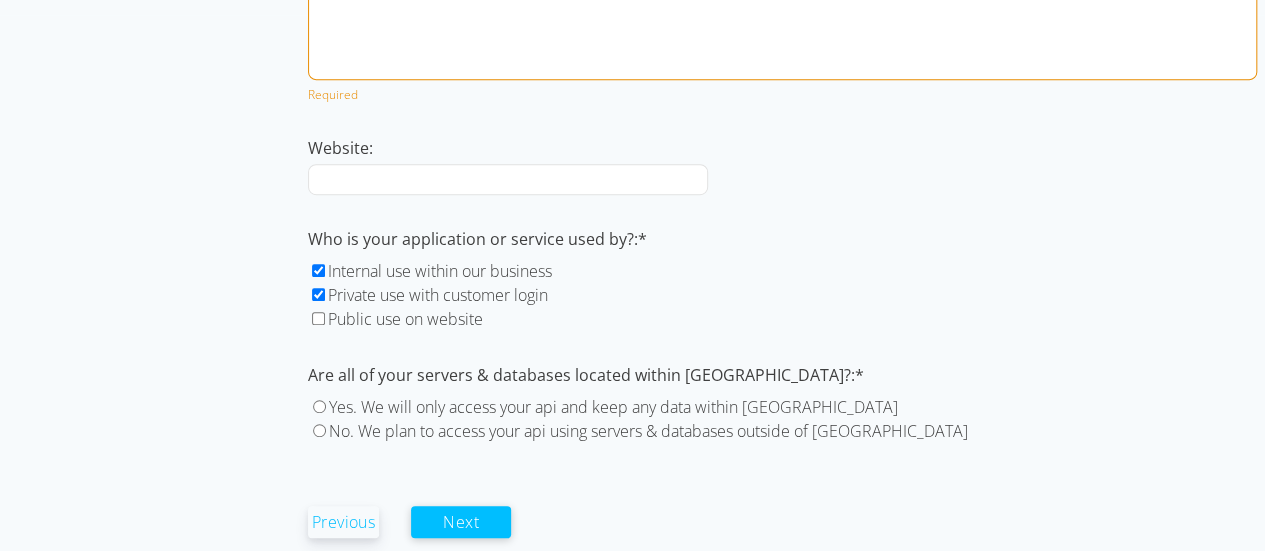 checkbox on "true" 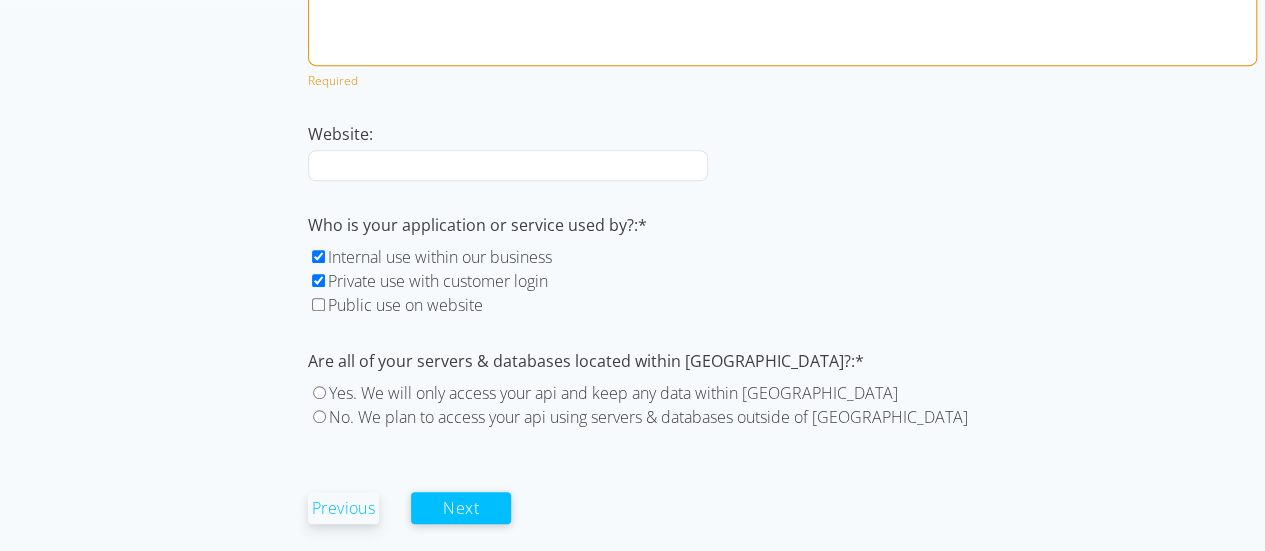 scroll, scrollTop: 554, scrollLeft: 0, axis: vertical 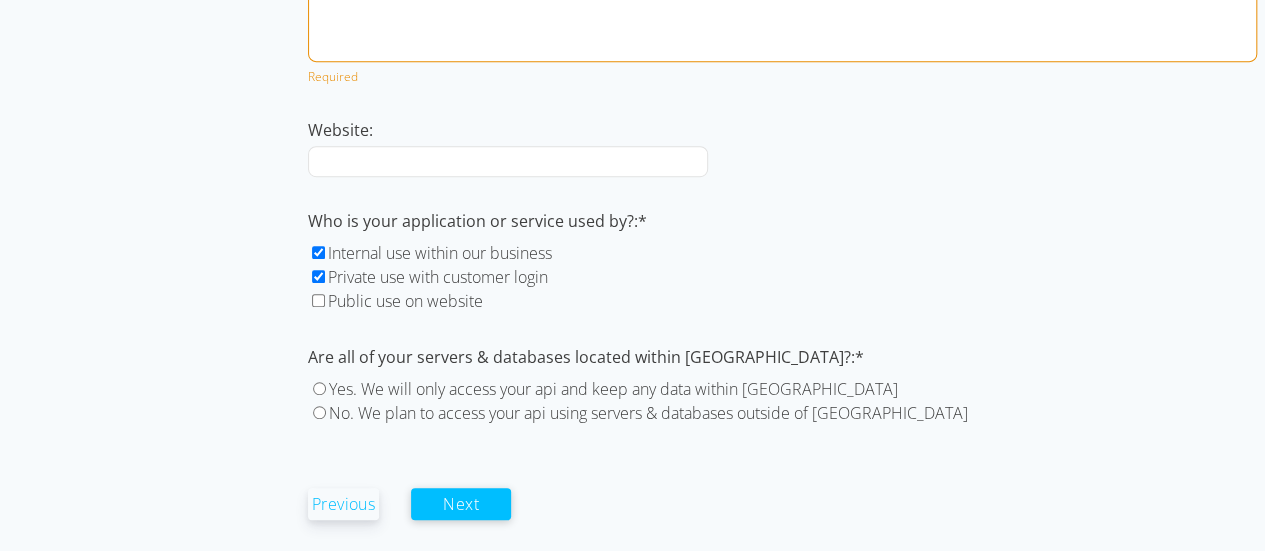click on "Yes. We will only access your api and keep any data within Australia" at bounding box center [613, 389] 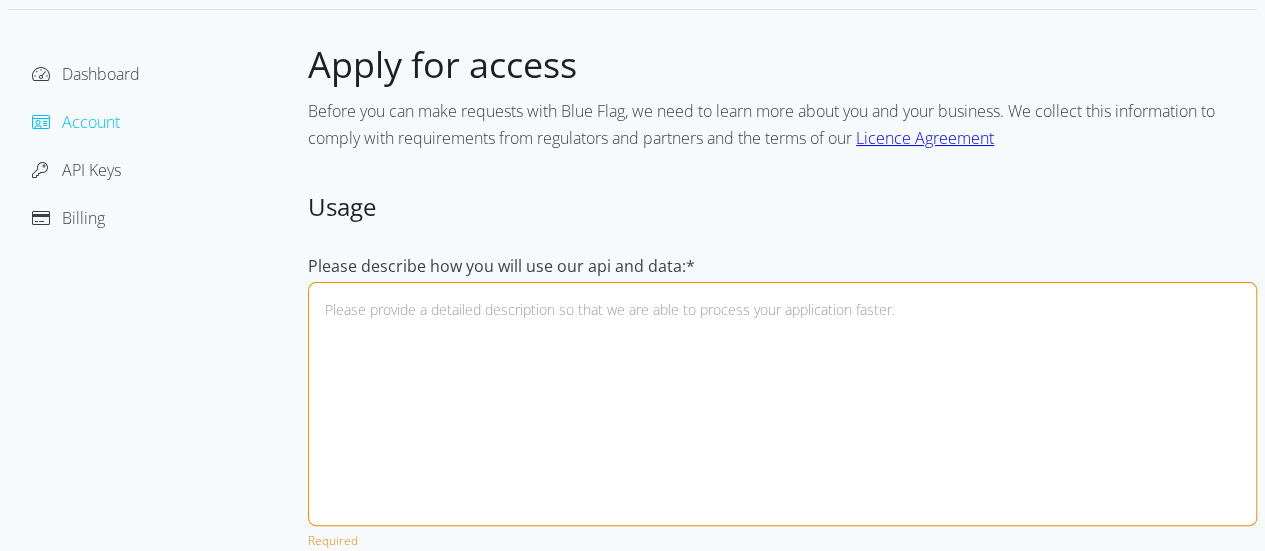scroll, scrollTop: 100, scrollLeft: 0, axis: vertical 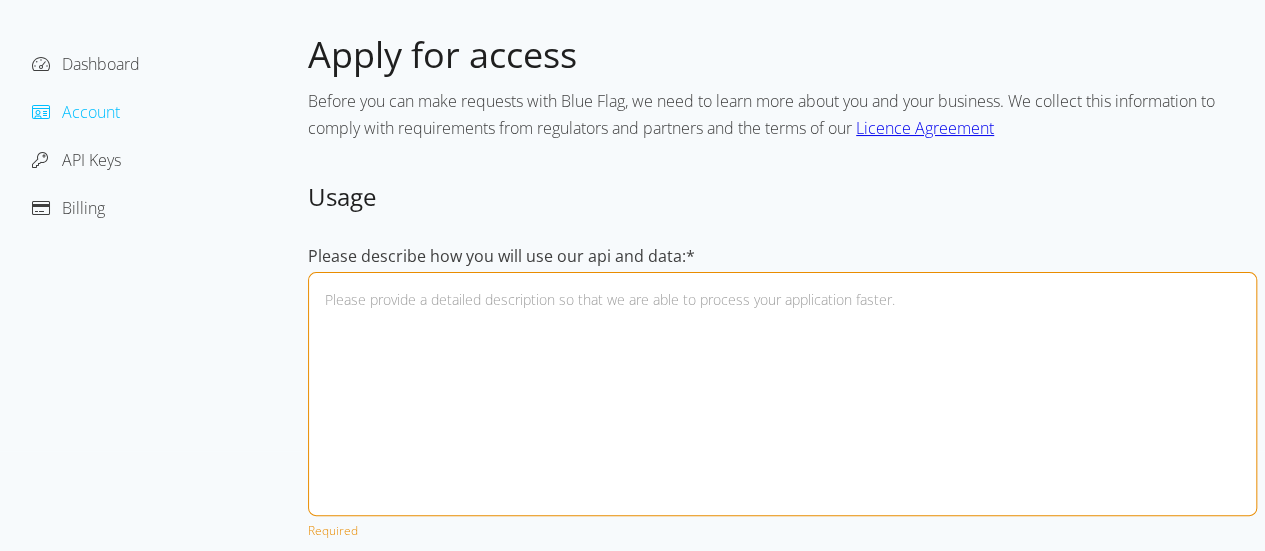 click on "Please describe how you will use our api and data:*" at bounding box center (782, 394) 